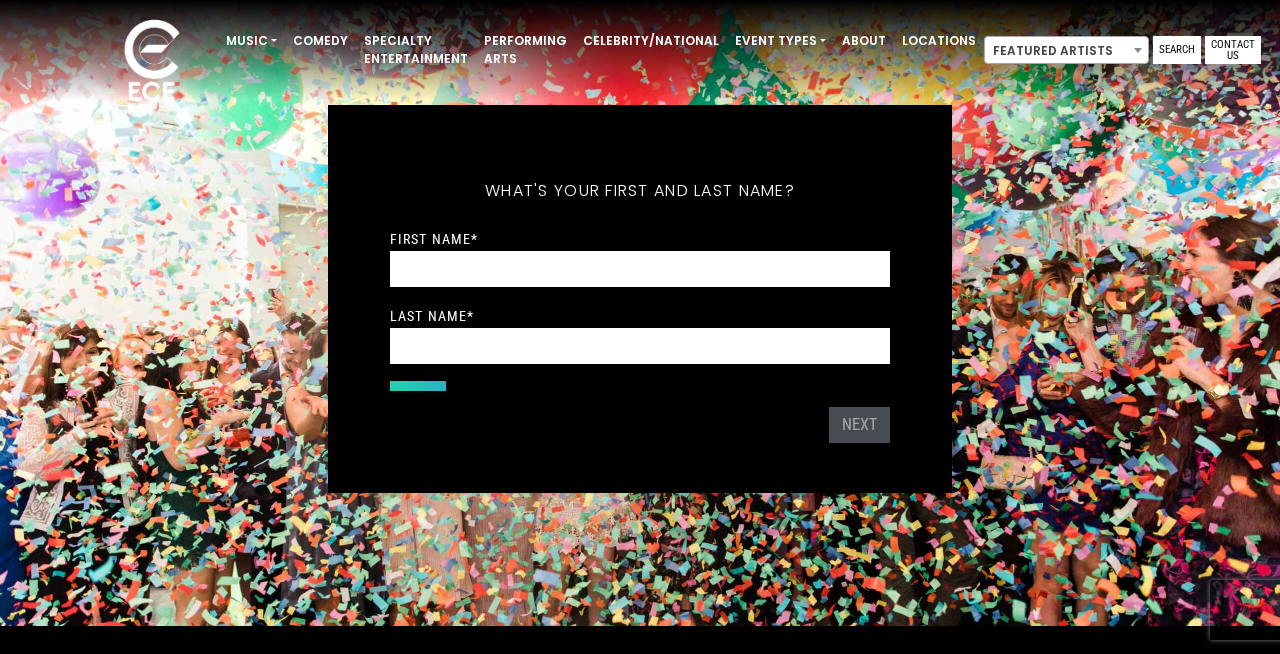 scroll, scrollTop: 7, scrollLeft: 0, axis: vertical 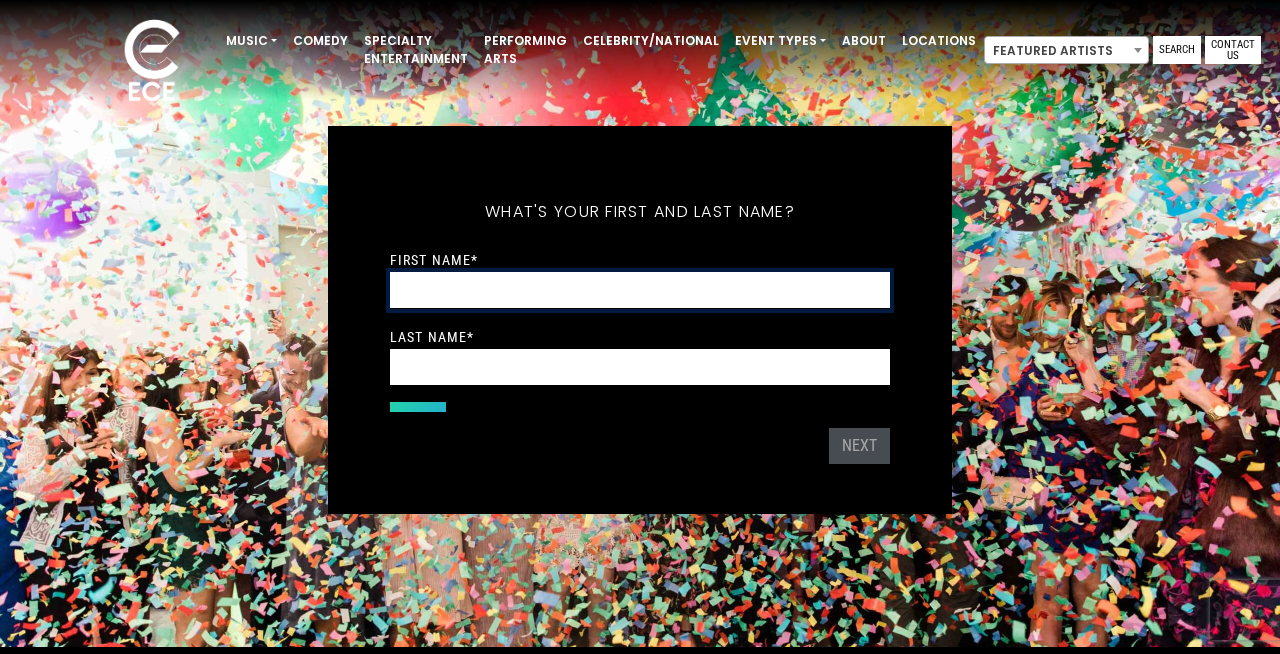 click on "First Name *" at bounding box center (640, 290) 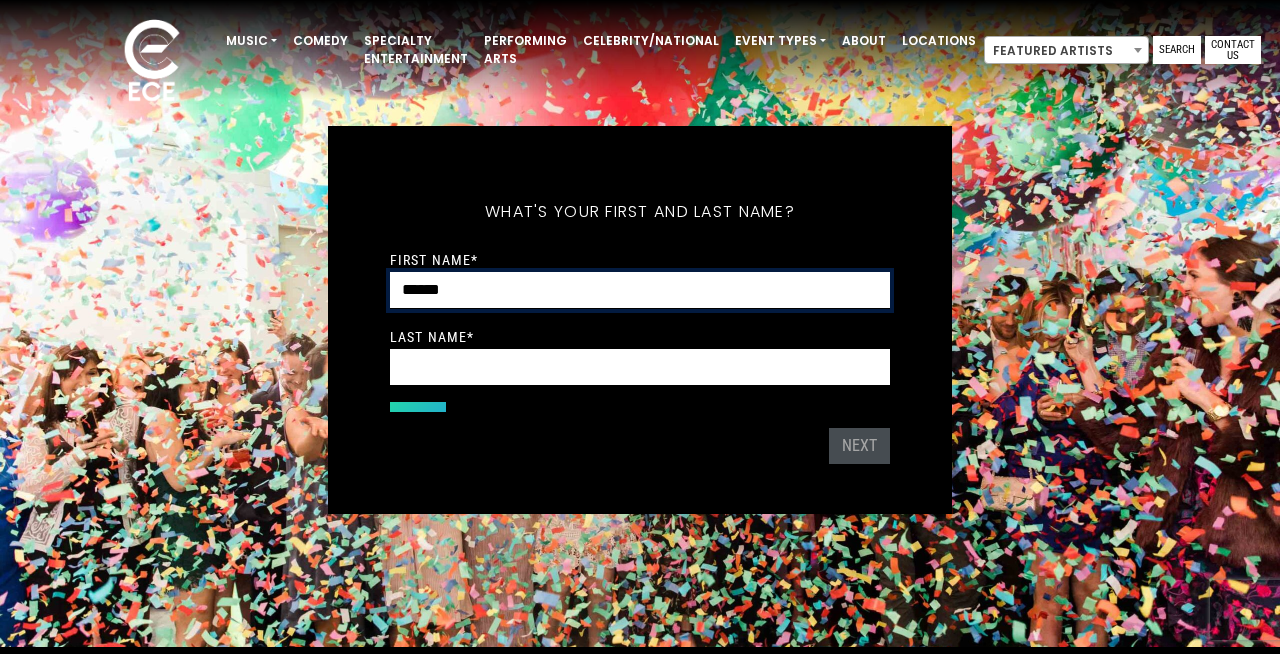 type on "******" 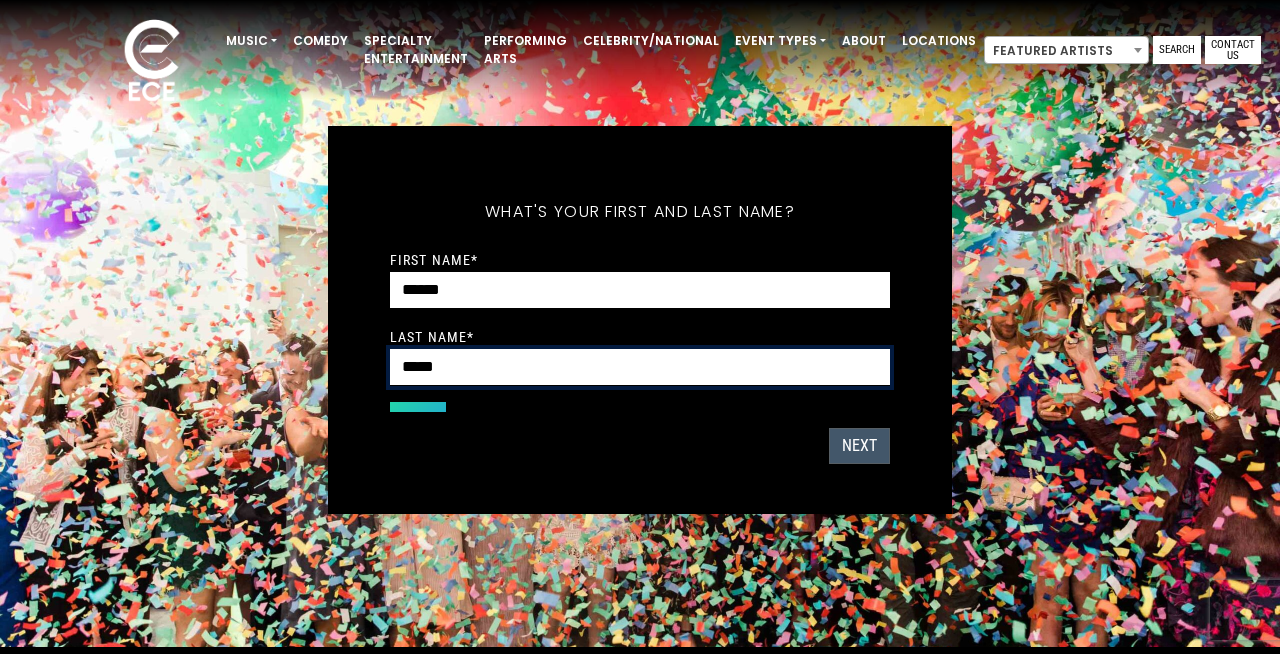 type on "*****" 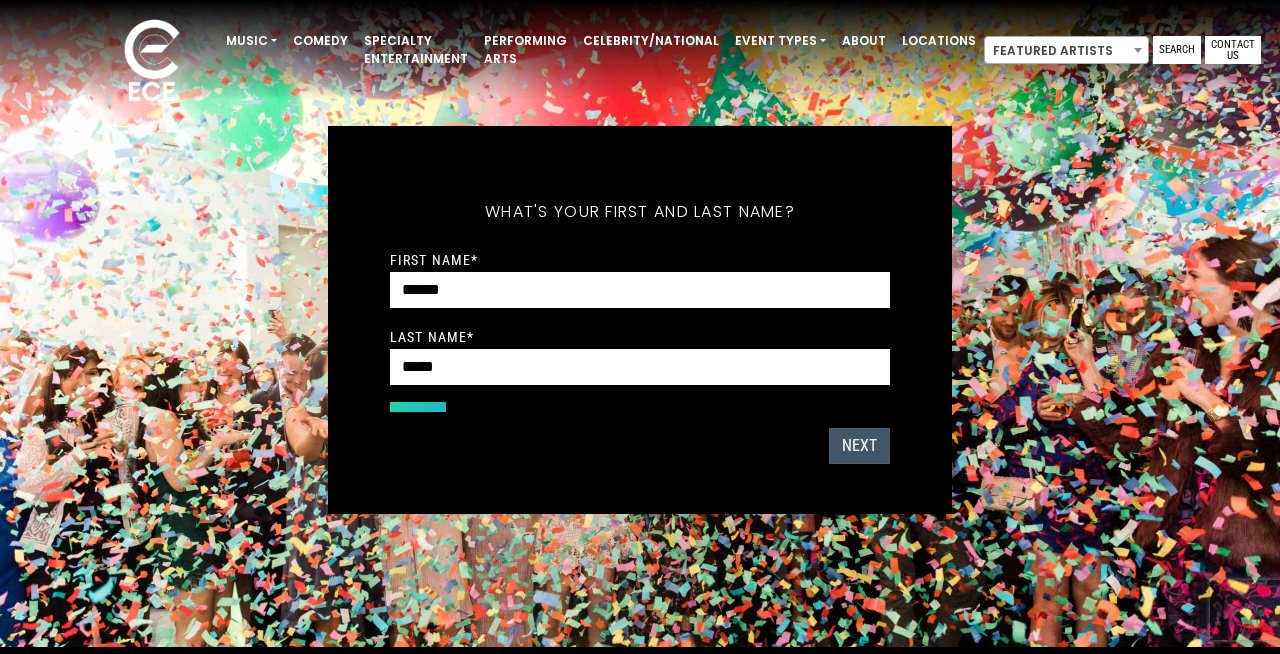 click on "Next" at bounding box center (859, 446) 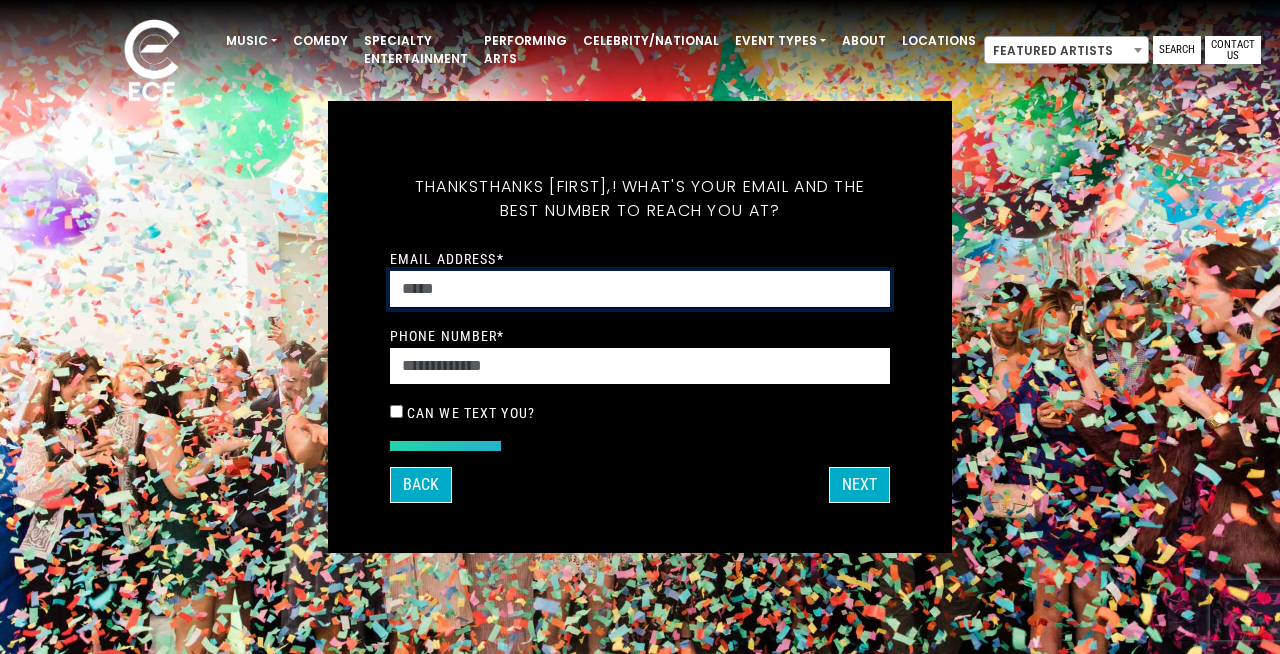 click on "Email Address *" at bounding box center (640, 289) 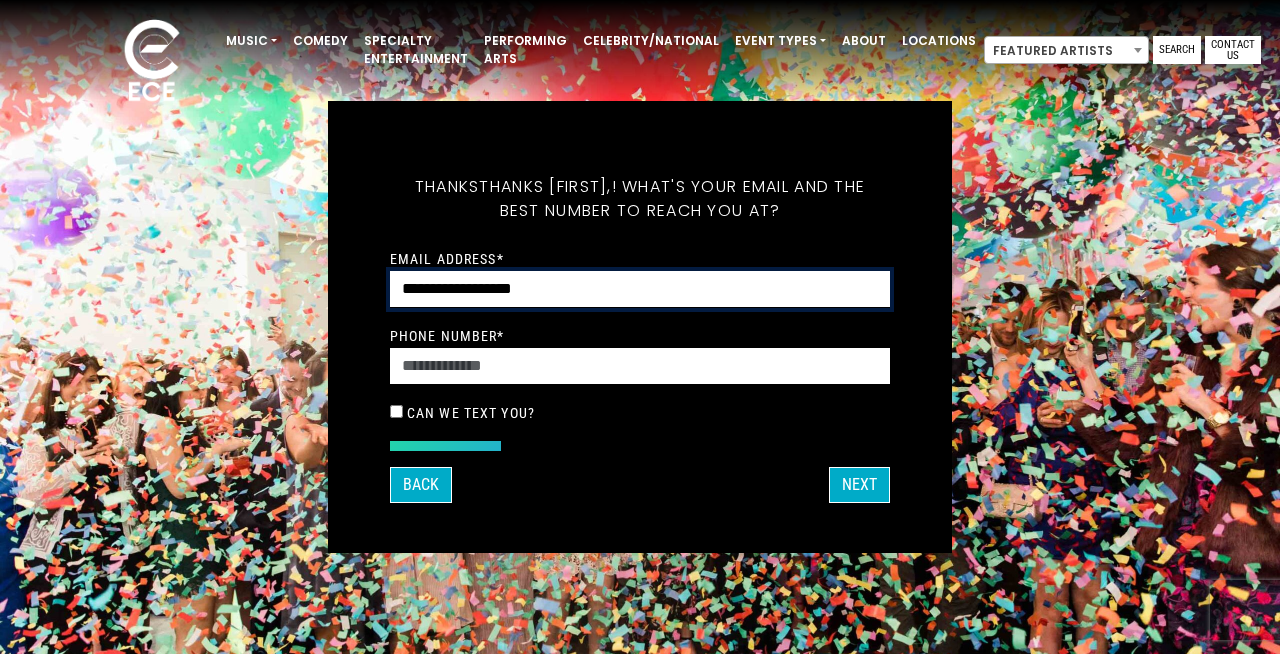type on "**********" 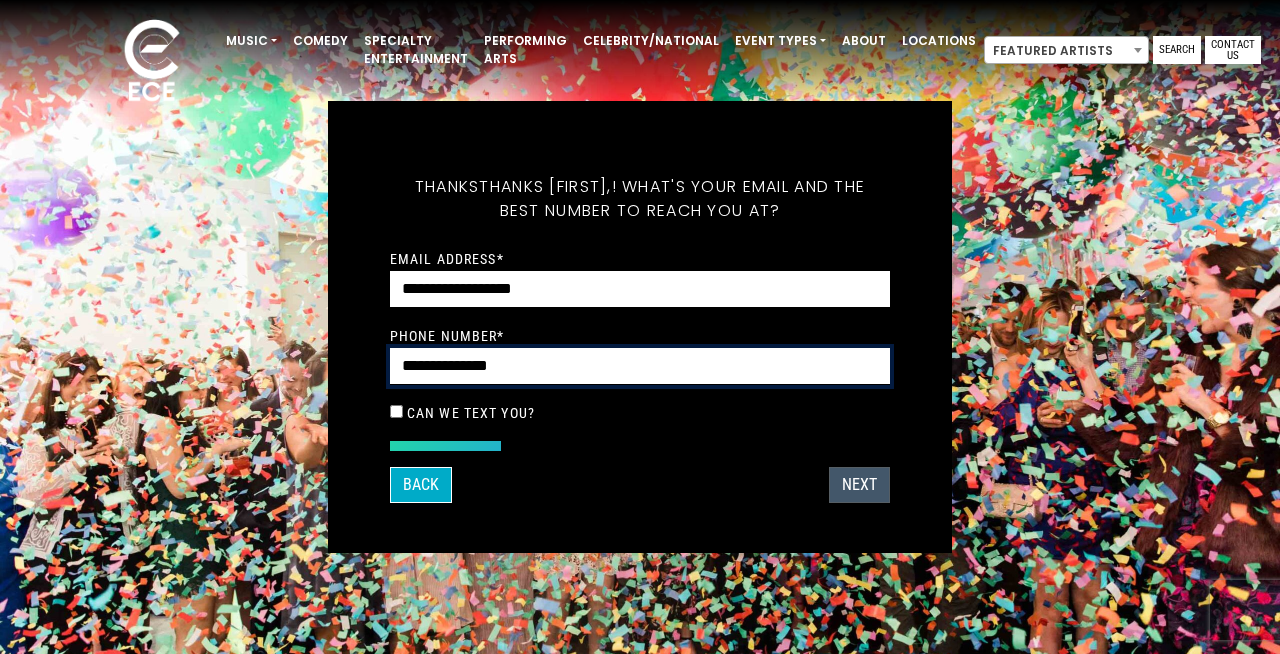 type on "**********" 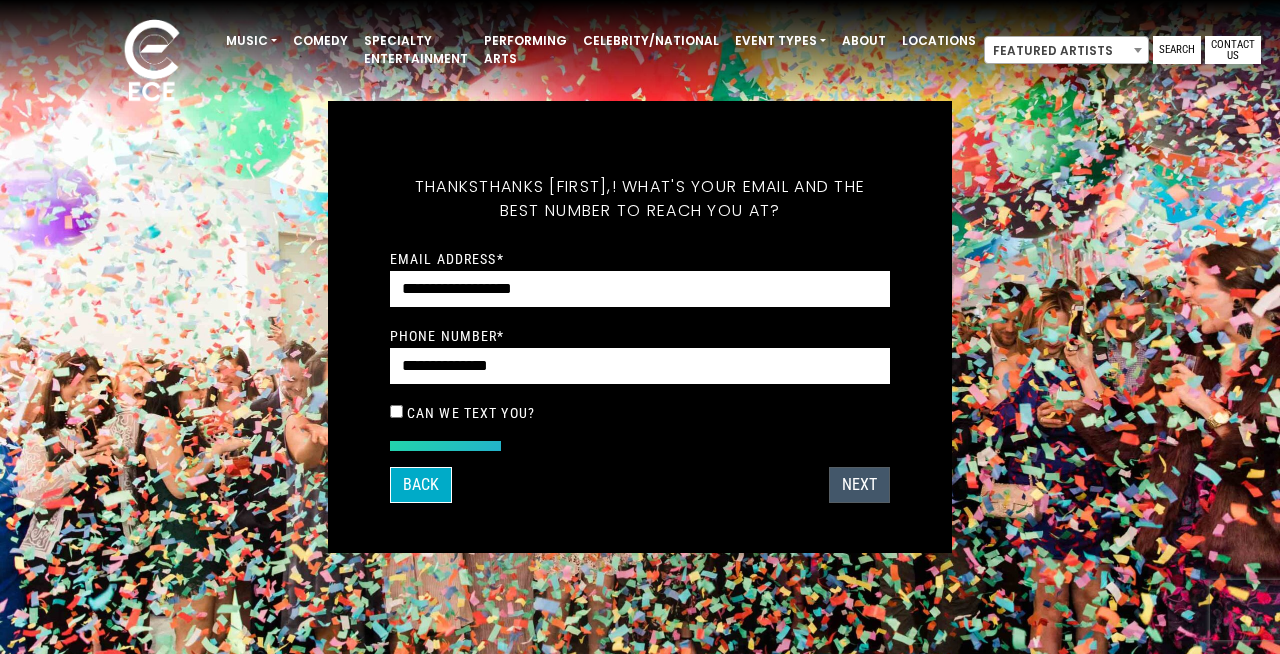click on "Next" at bounding box center (859, 485) 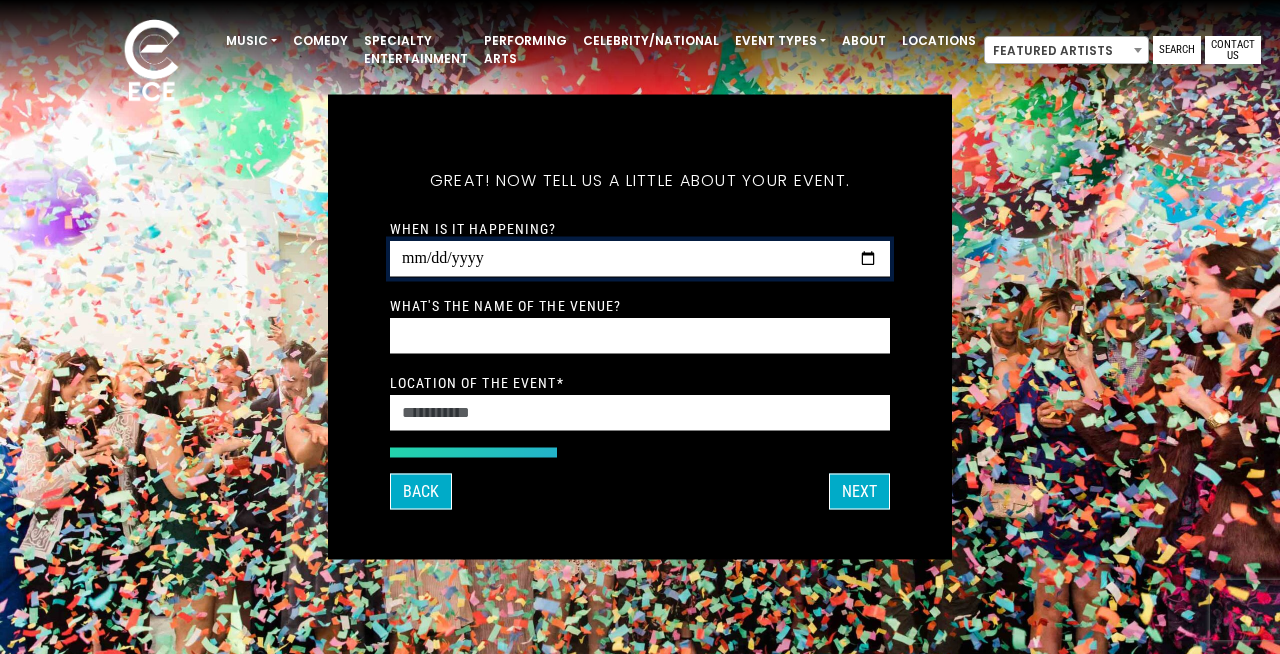 click on "When is it happening?" at bounding box center [640, 259] 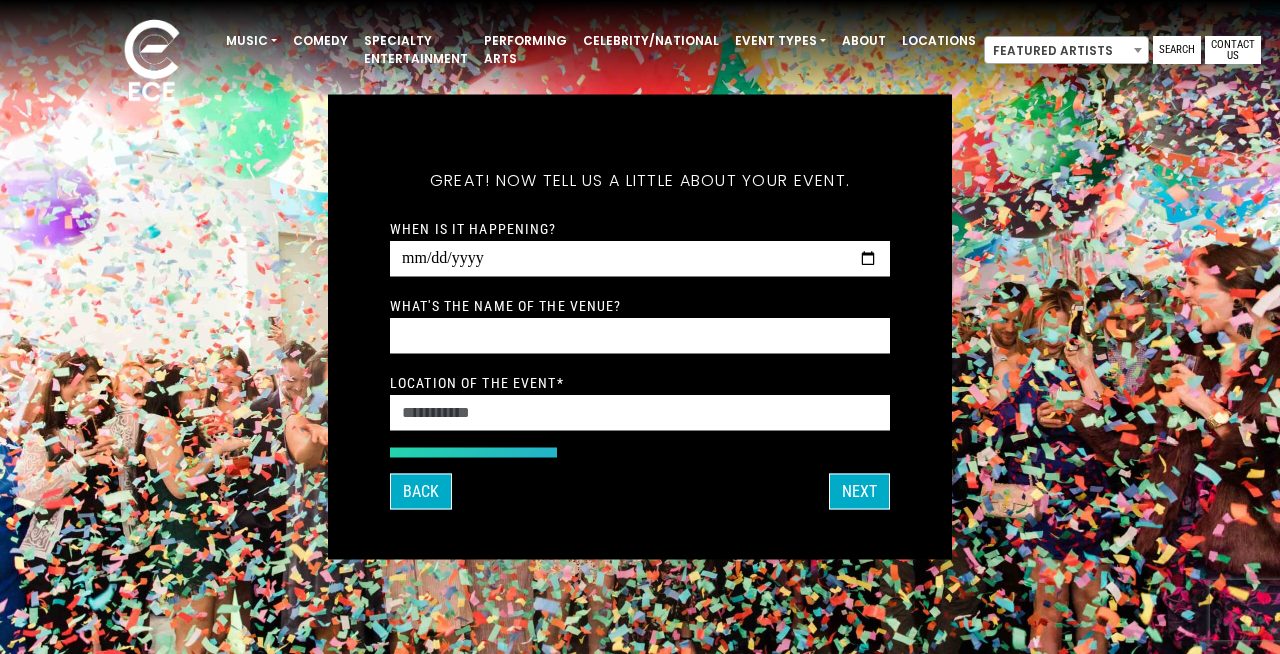 click on "Thanks  [FIRST], ! What's your email and the best number to reach you at?" at bounding box center [640, 327] 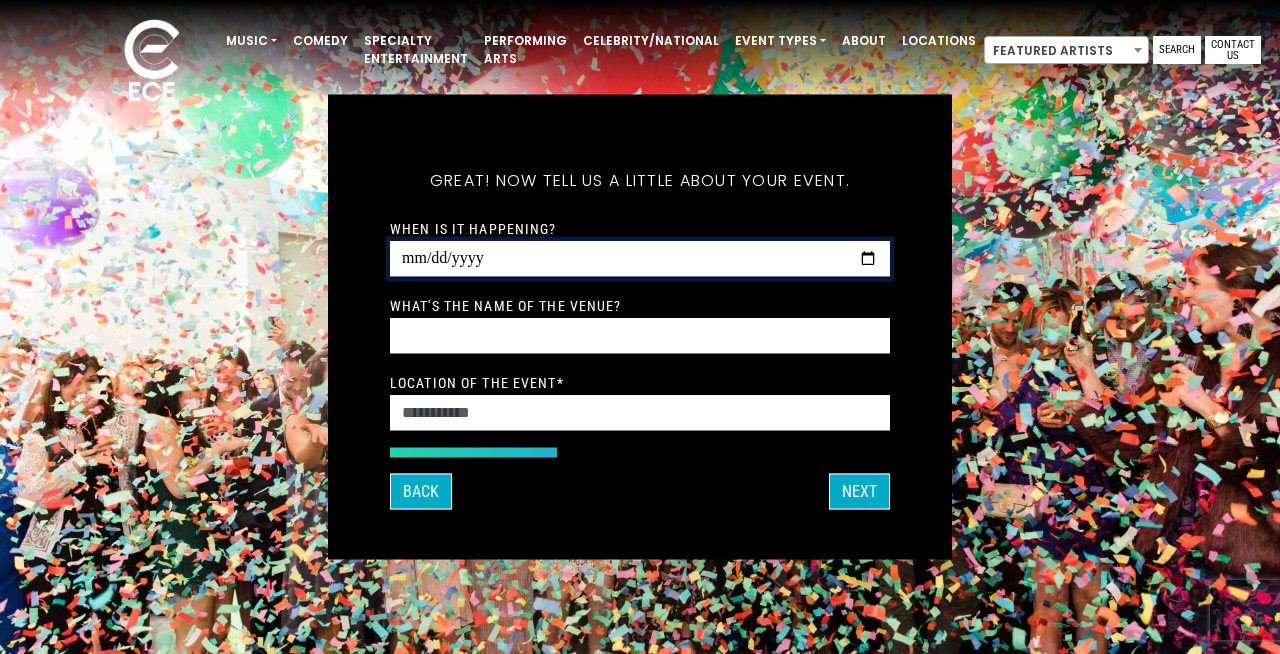 click on "When is it happening?" at bounding box center (640, 259) 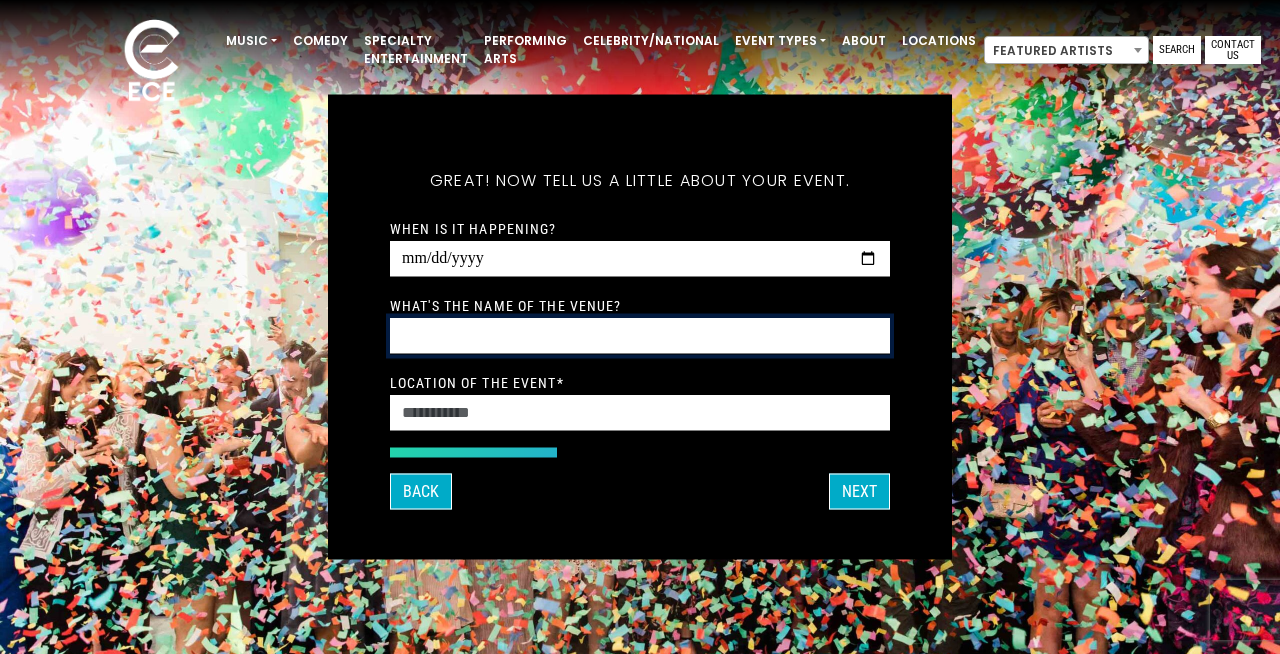 click on "What's the name of the venue?" at bounding box center (640, 336) 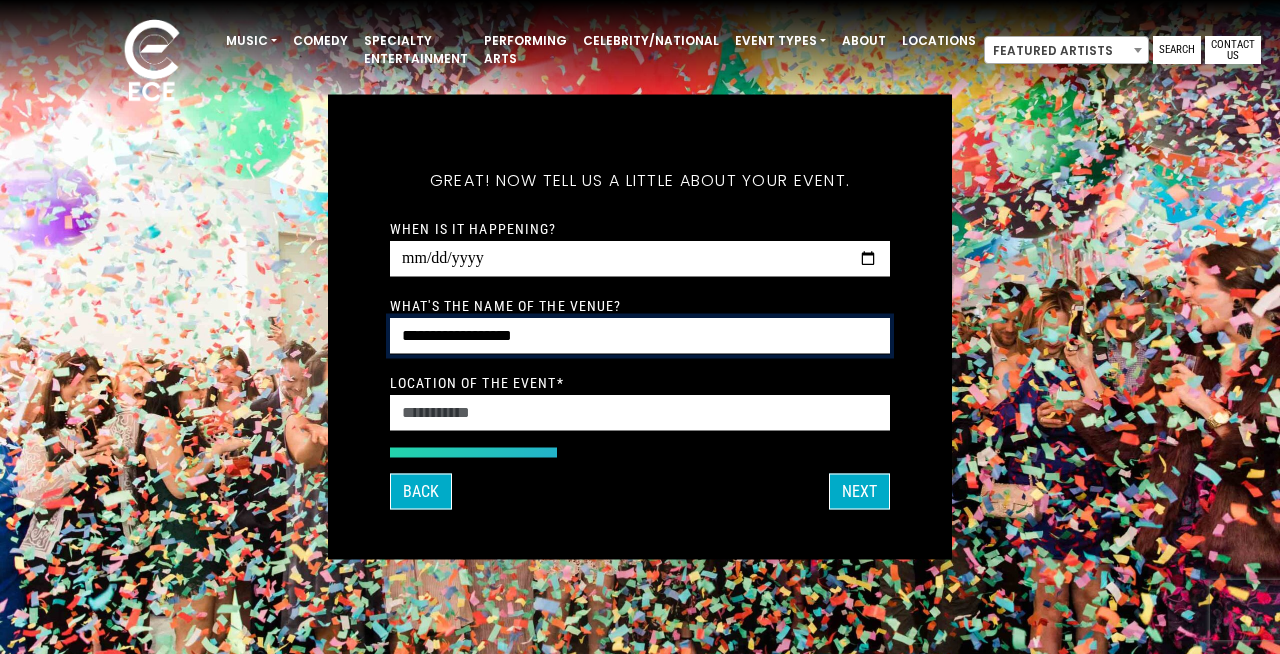 type on "**********" 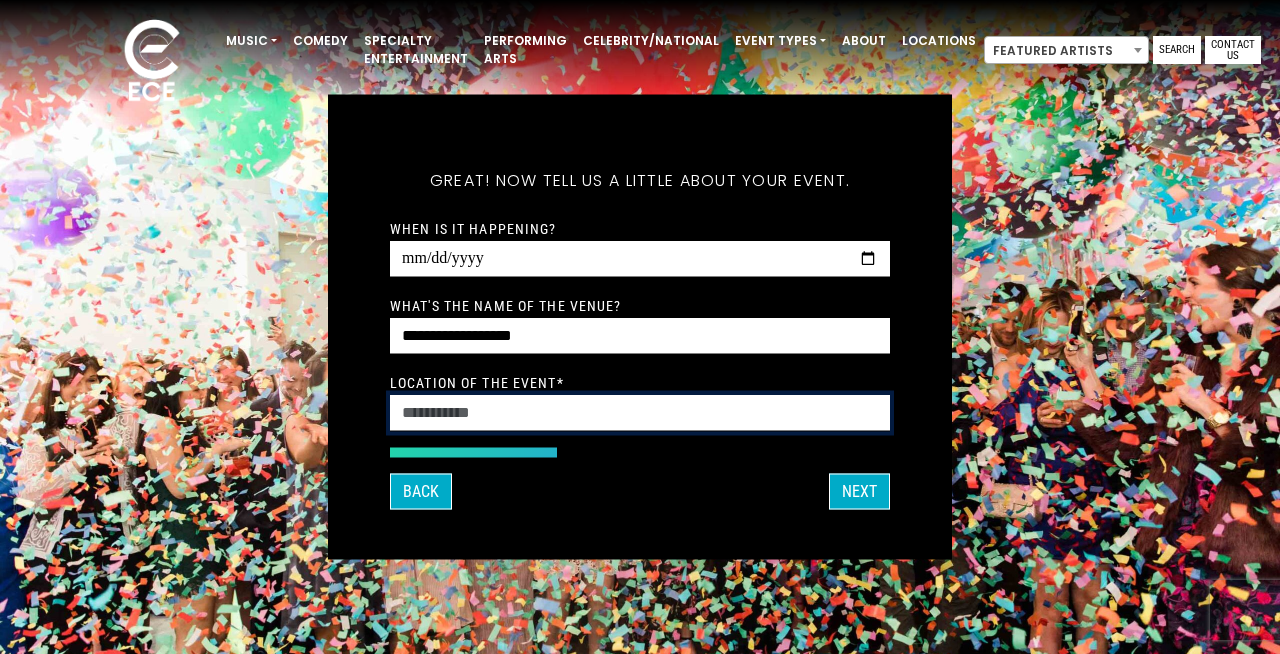 click on "Location of the event *" at bounding box center (640, 413) 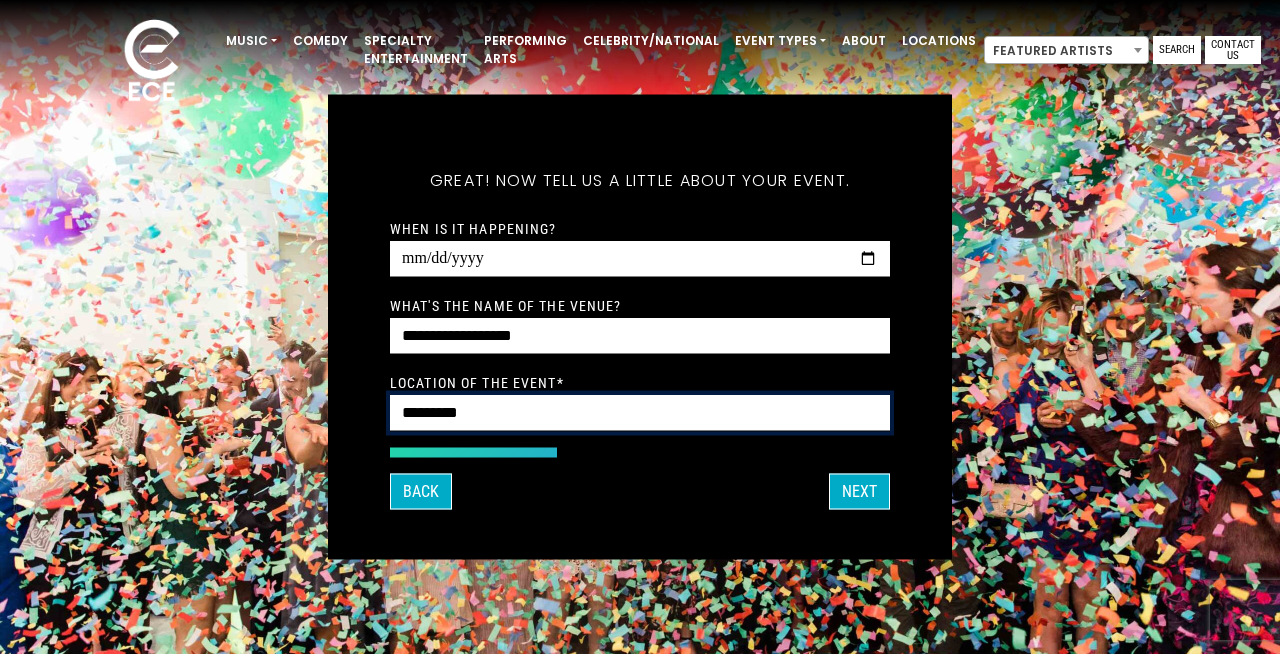click on "*********" at bounding box center (640, 413) 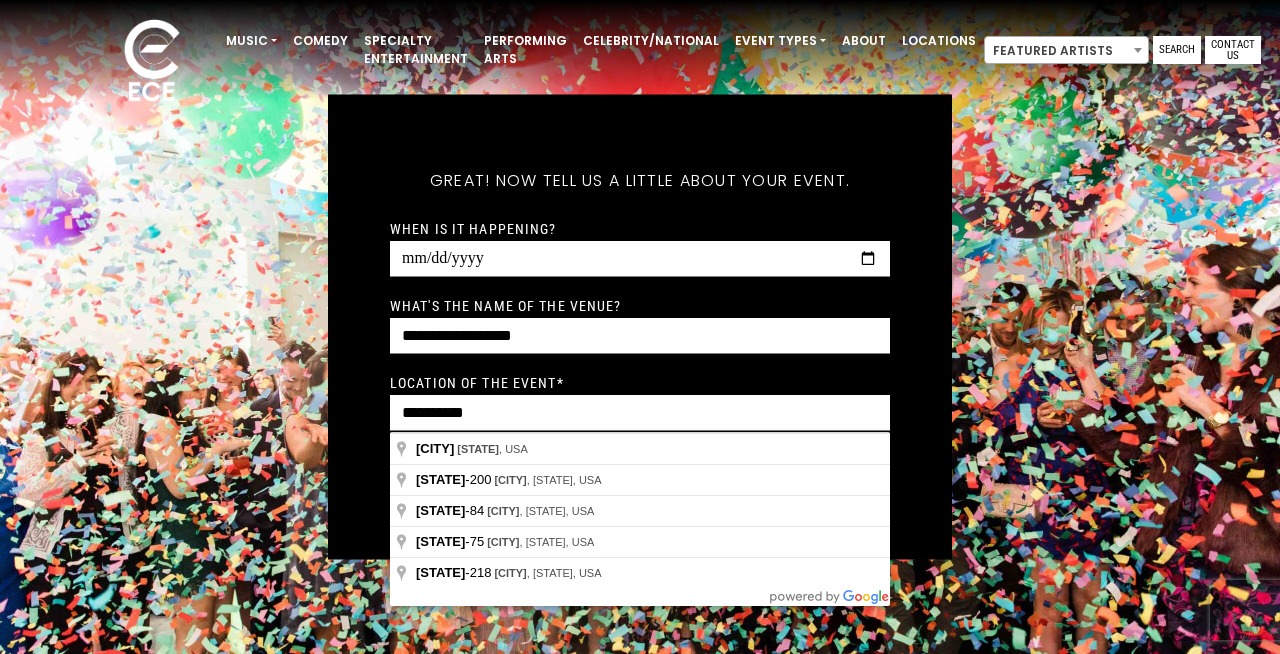 click on "Thanks  [FIRST], ! What's your email and the best number to reach you at?" at bounding box center [640, 327] 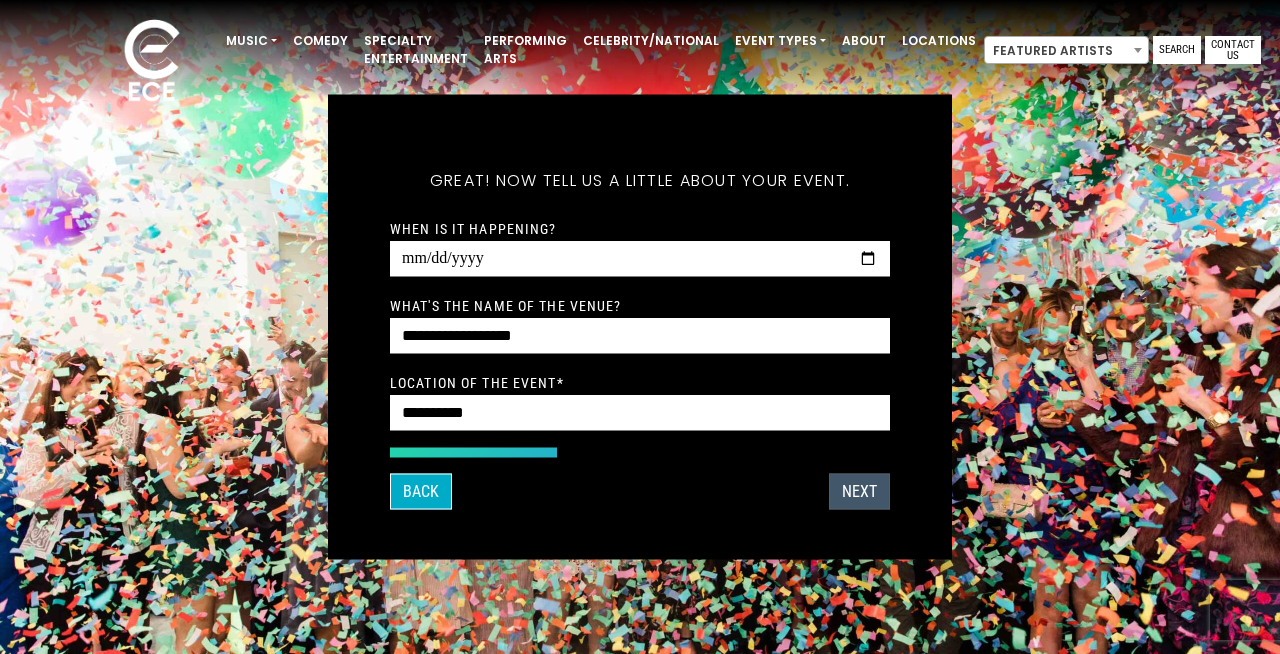 click on "Next" at bounding box center (859, 492) 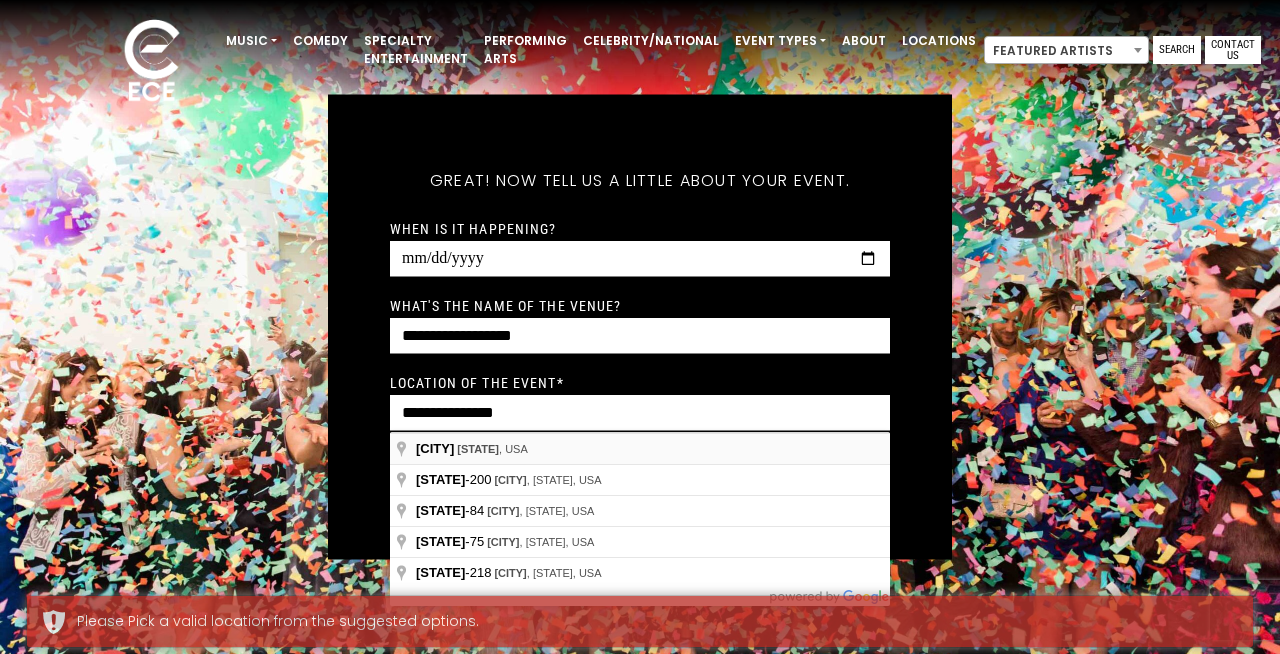 type on "**********" 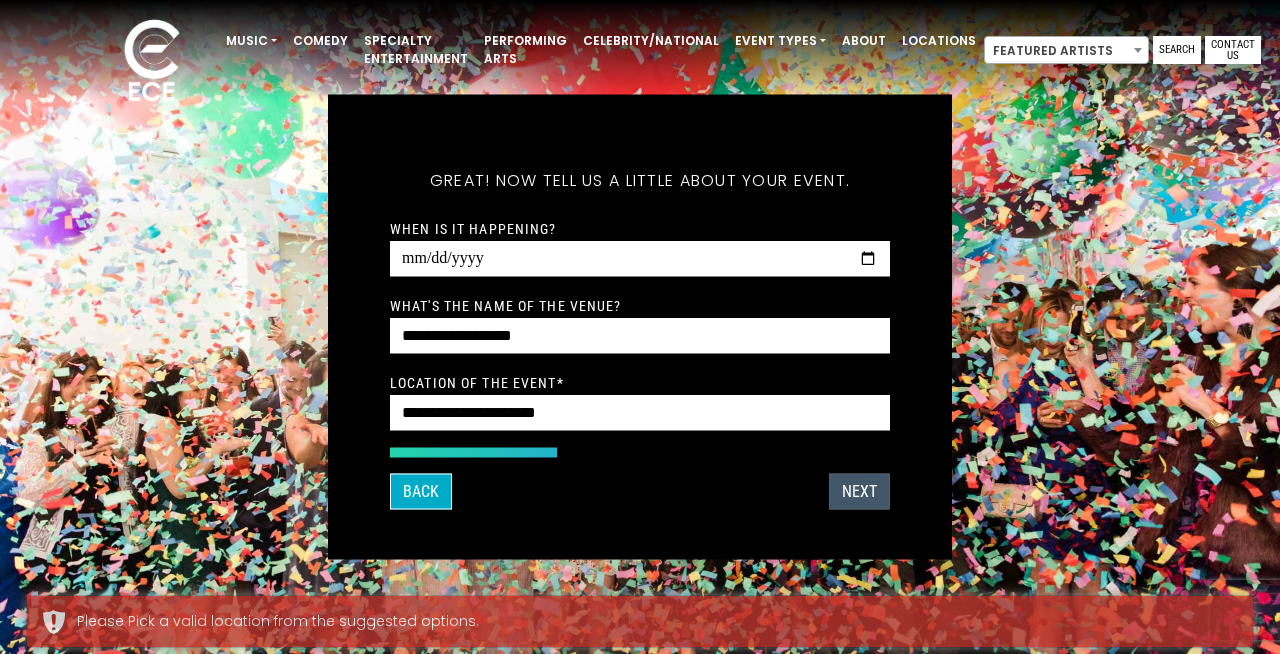 click on "Next" at bounding box center (859, 492) 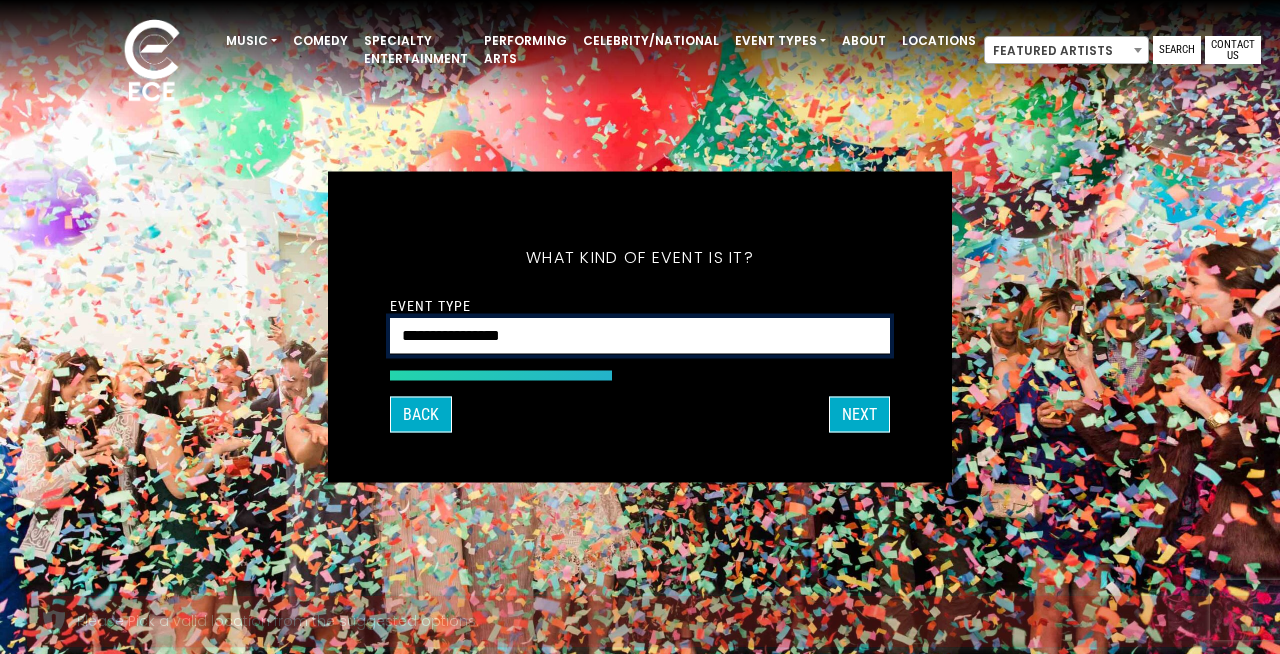 click on "**********" at bounding box center (640, 336) 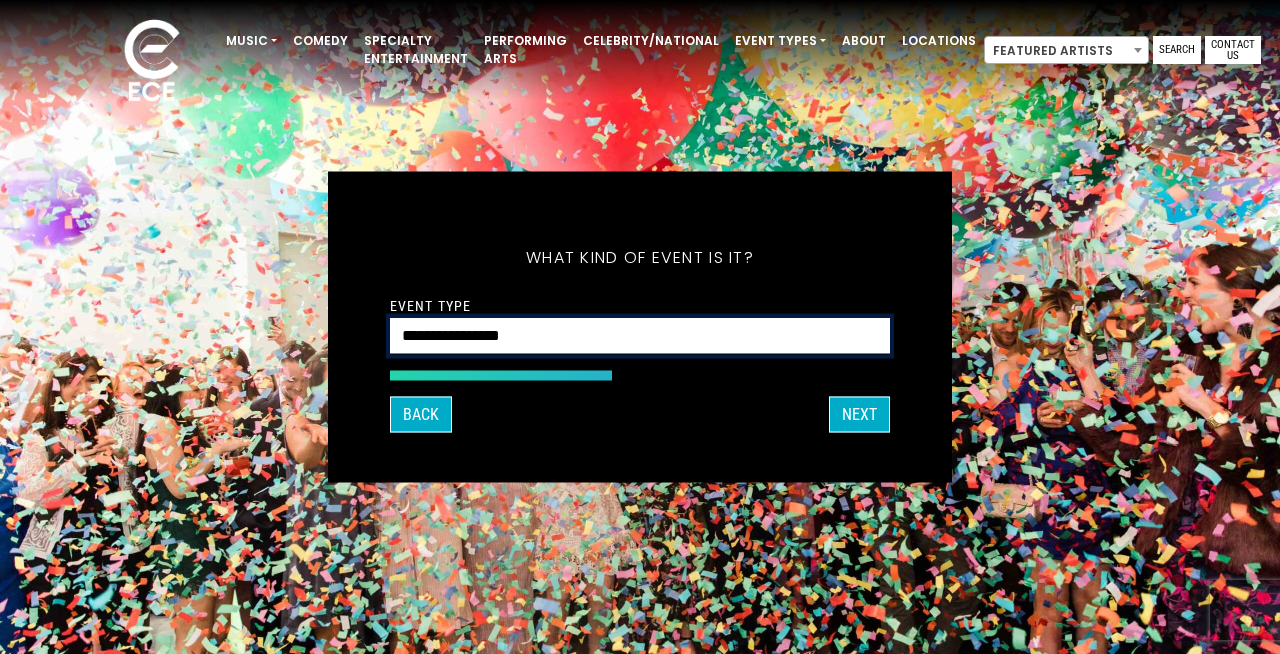 select on "*******" 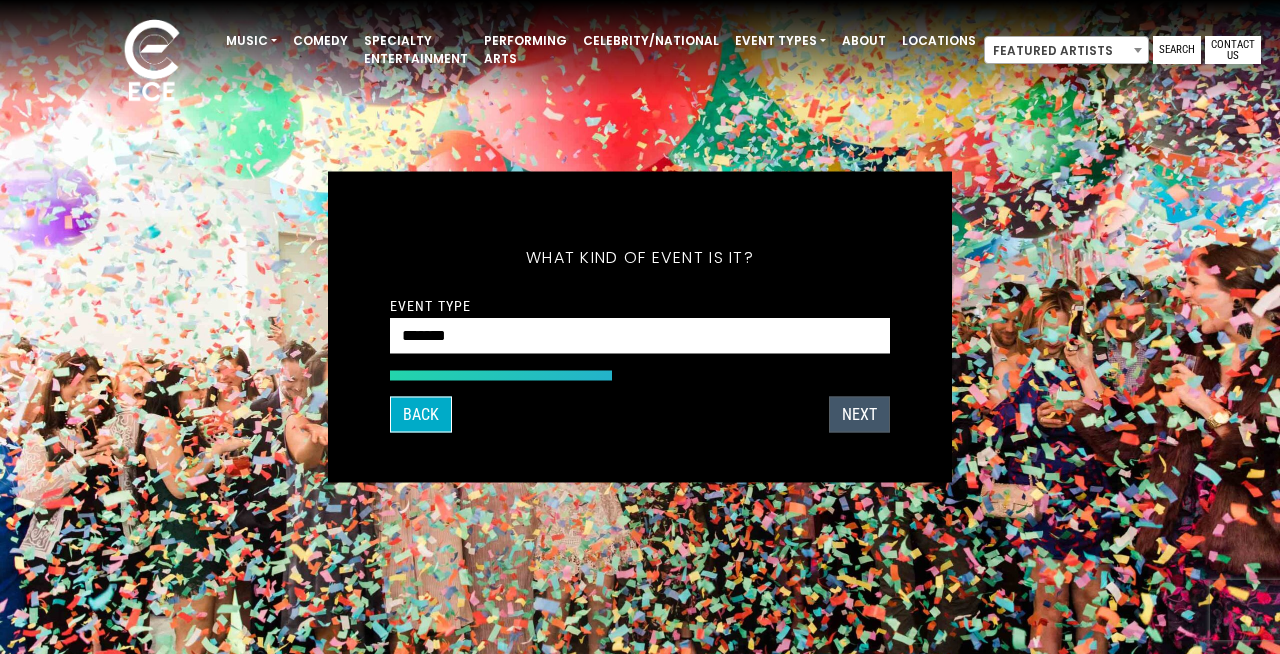 click on "Next" at bounding box center [859, 415] 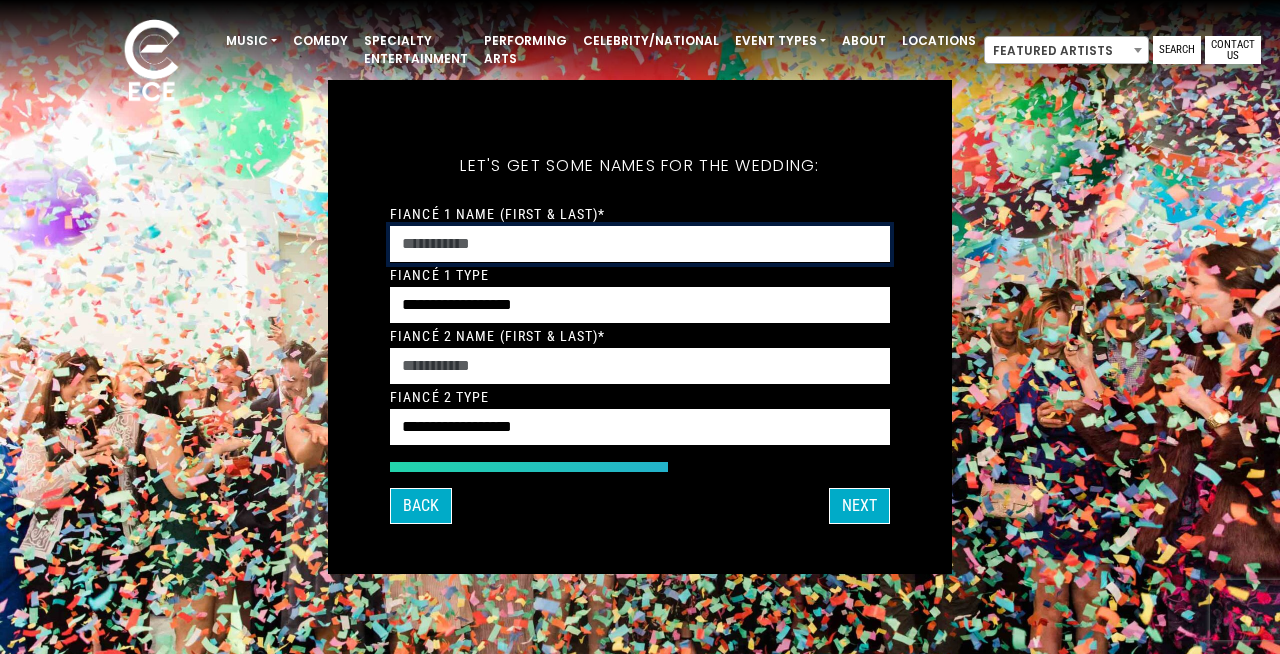 click on "Fiancé 1 Name (First & Last)*" at bounding box center (640, 244) 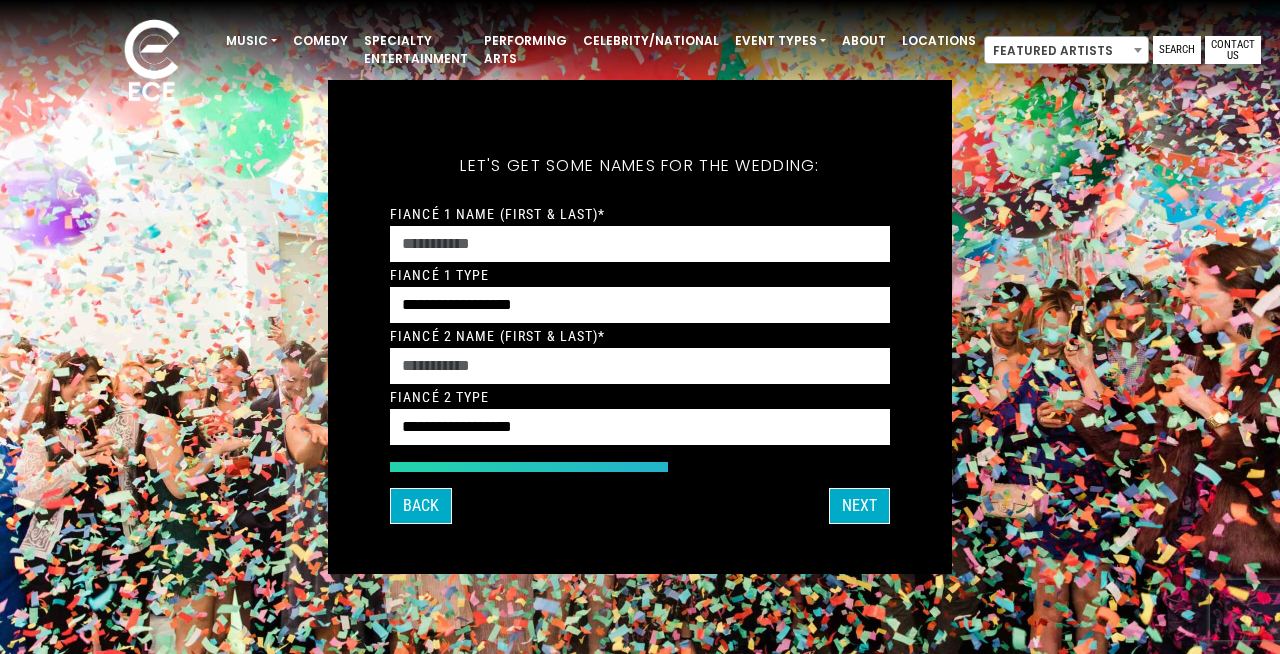 click on "Thanks  [FIRST], ! What's your email and the best number to reach you at?" at bounding box center (640, 327) 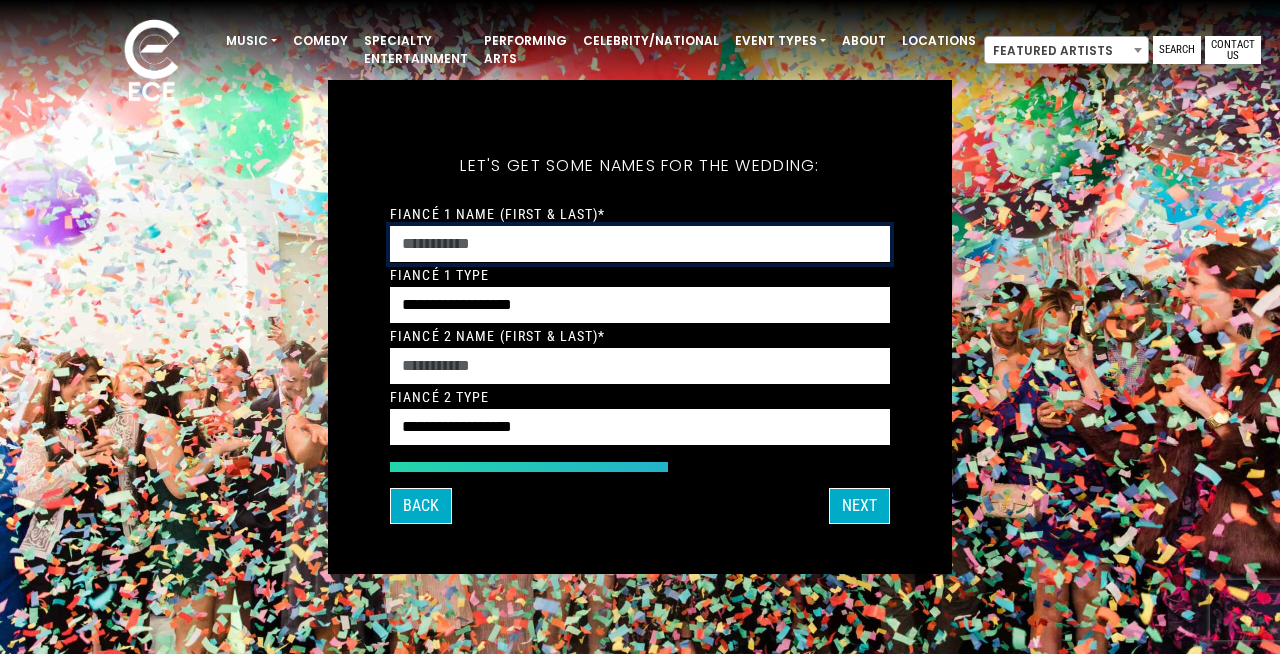 click on "Fiancé 1 Name (First & Last)*" at bounding box center [640, 244] 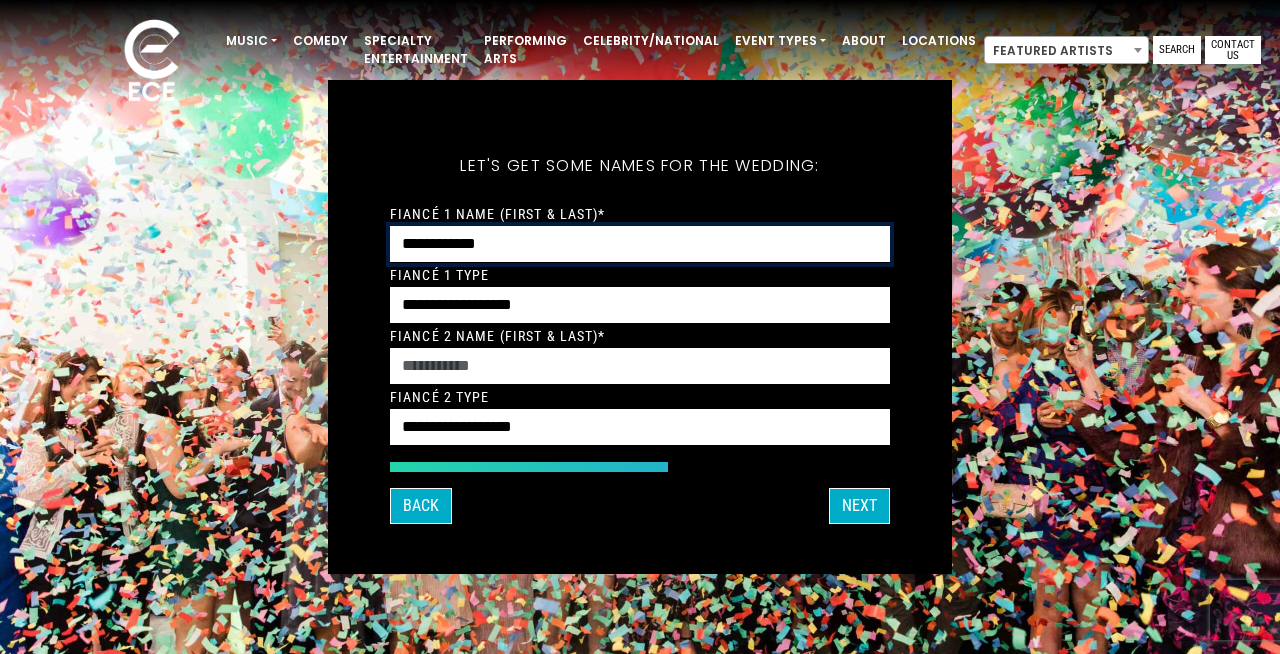 type on "**********" 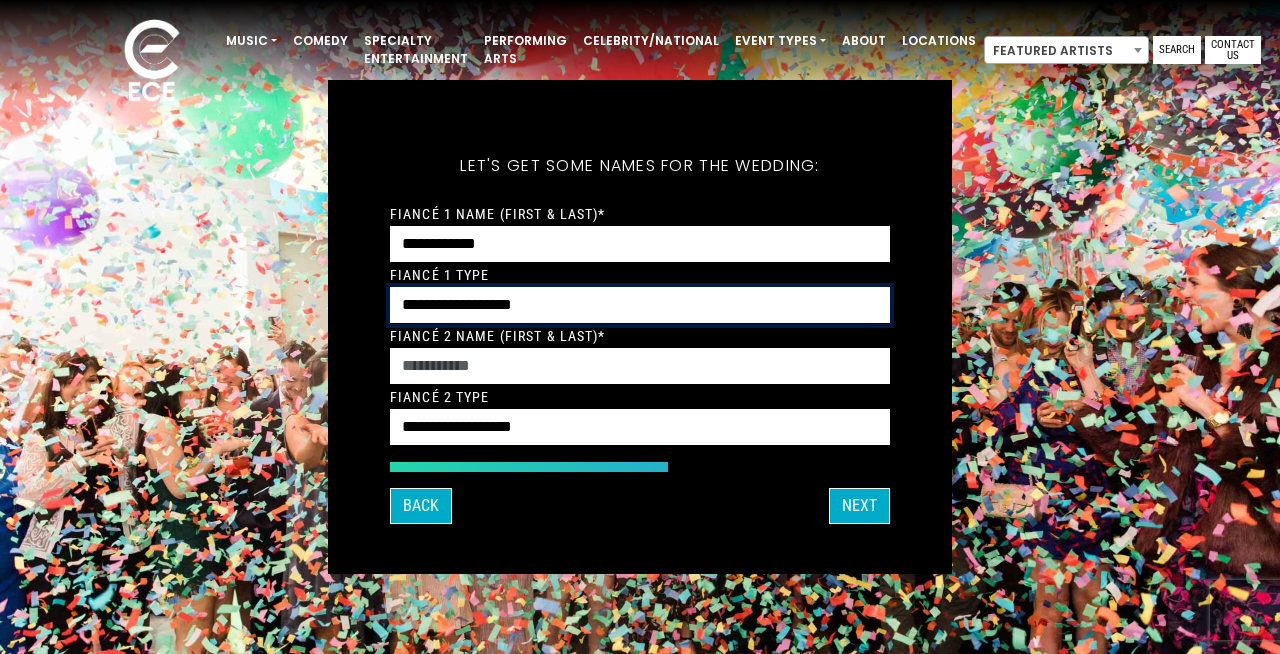 click on "**********" at bounding box center (640, 305) 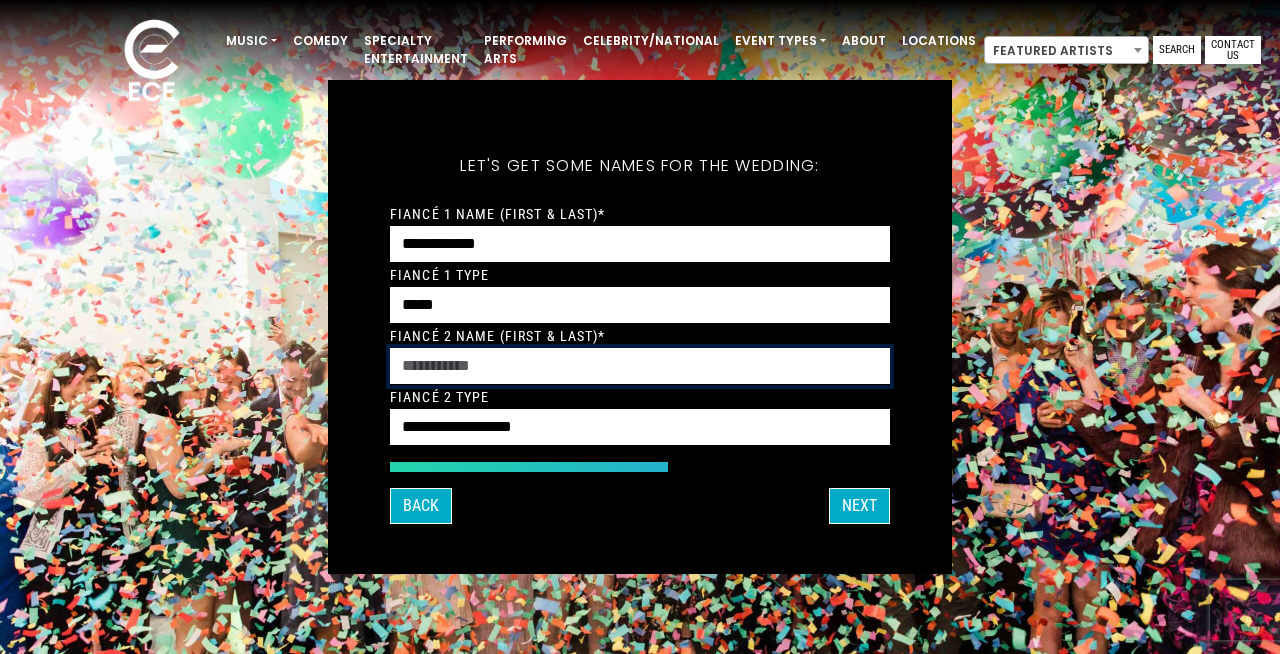 click on "Fiancé 2 Name (First & Last)*" at bounding box center [640, 366] 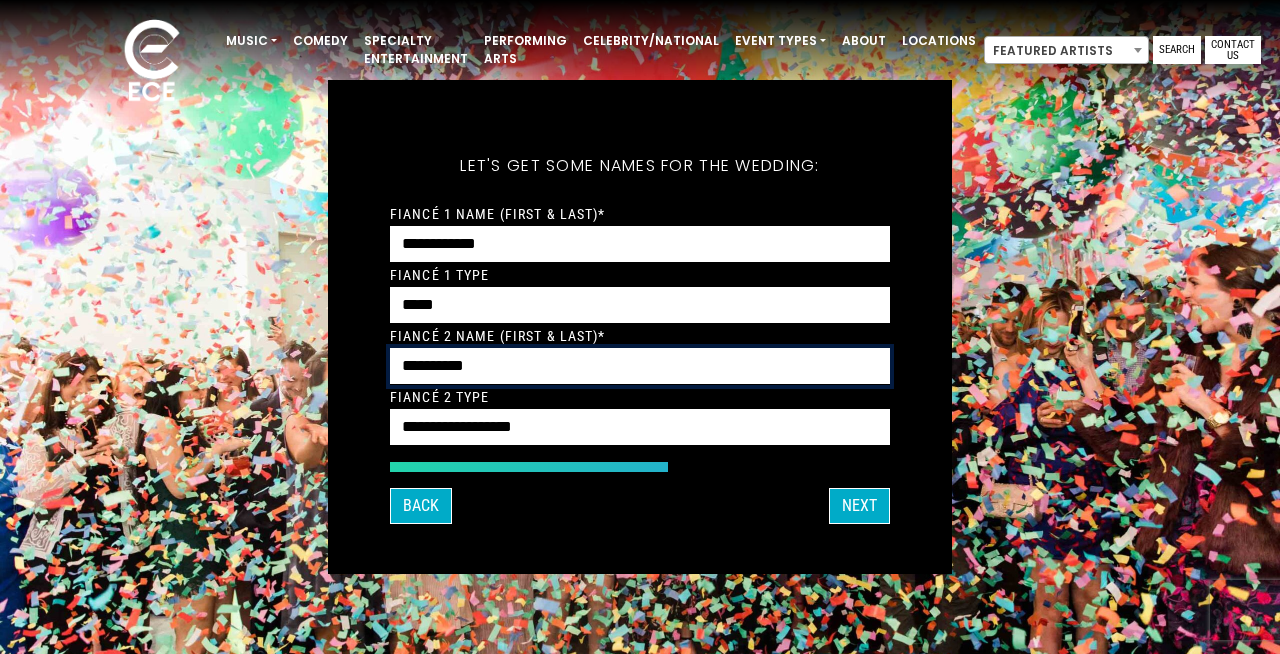 type on "**********" 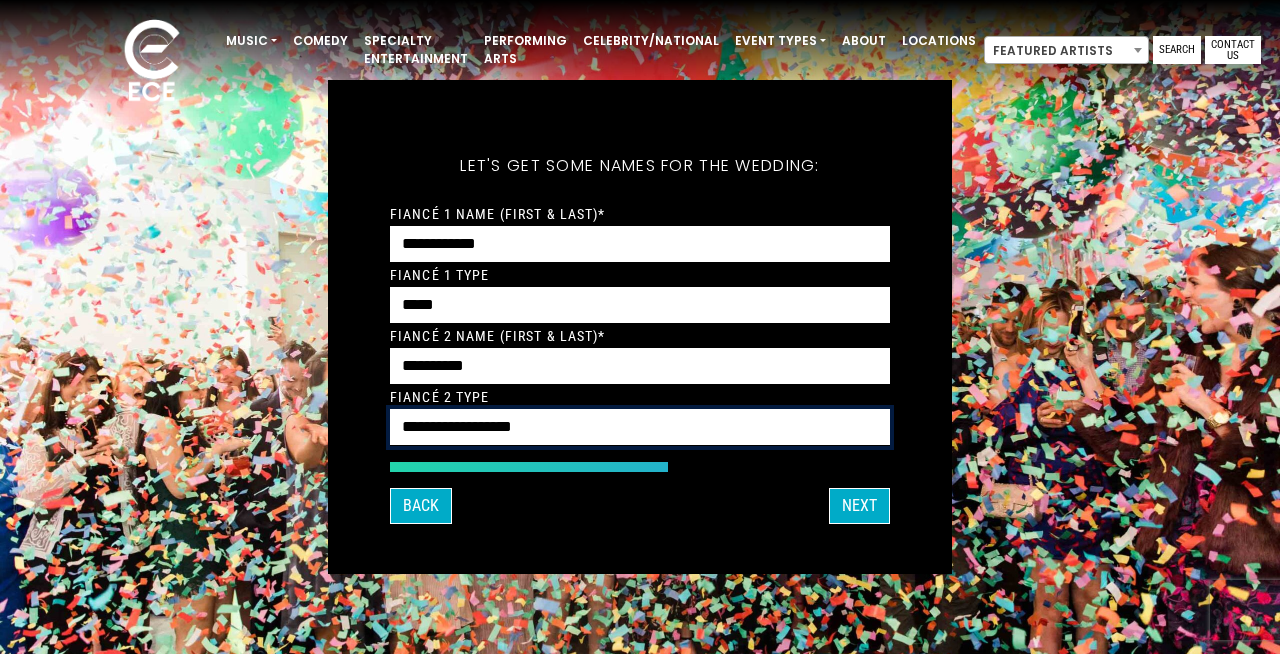 click on "**********" at bounding box center (640, 427) 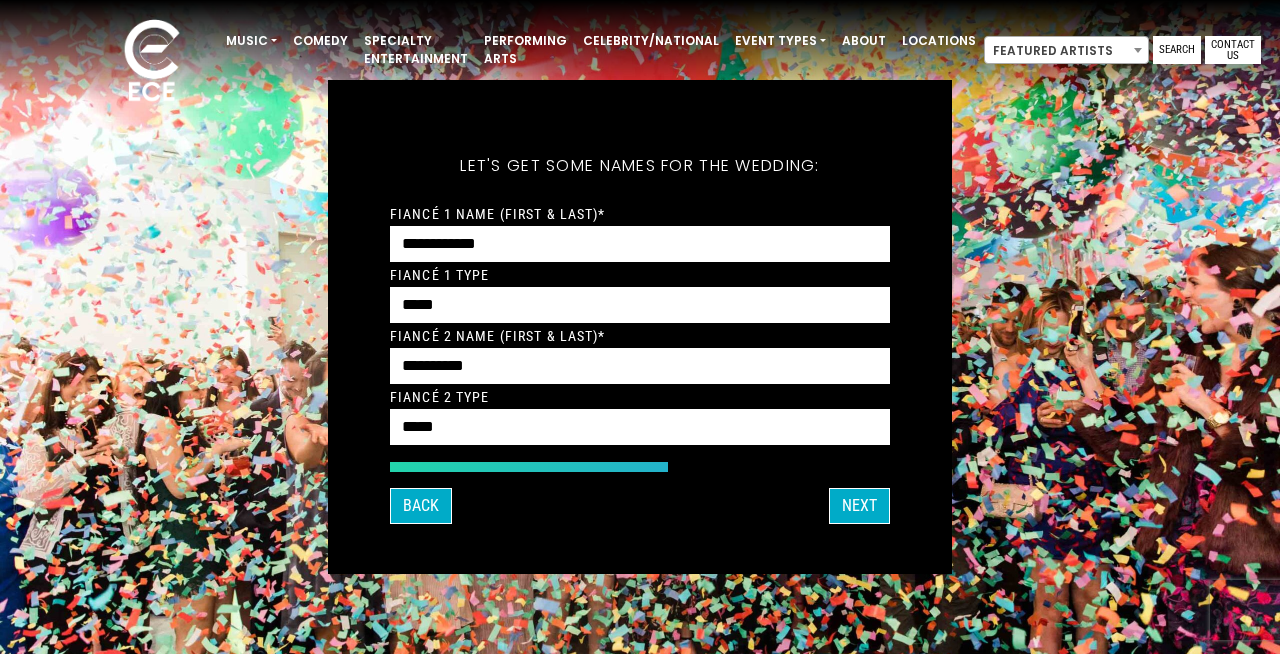 click on "Back
Next" at bounding box center (640, 506) 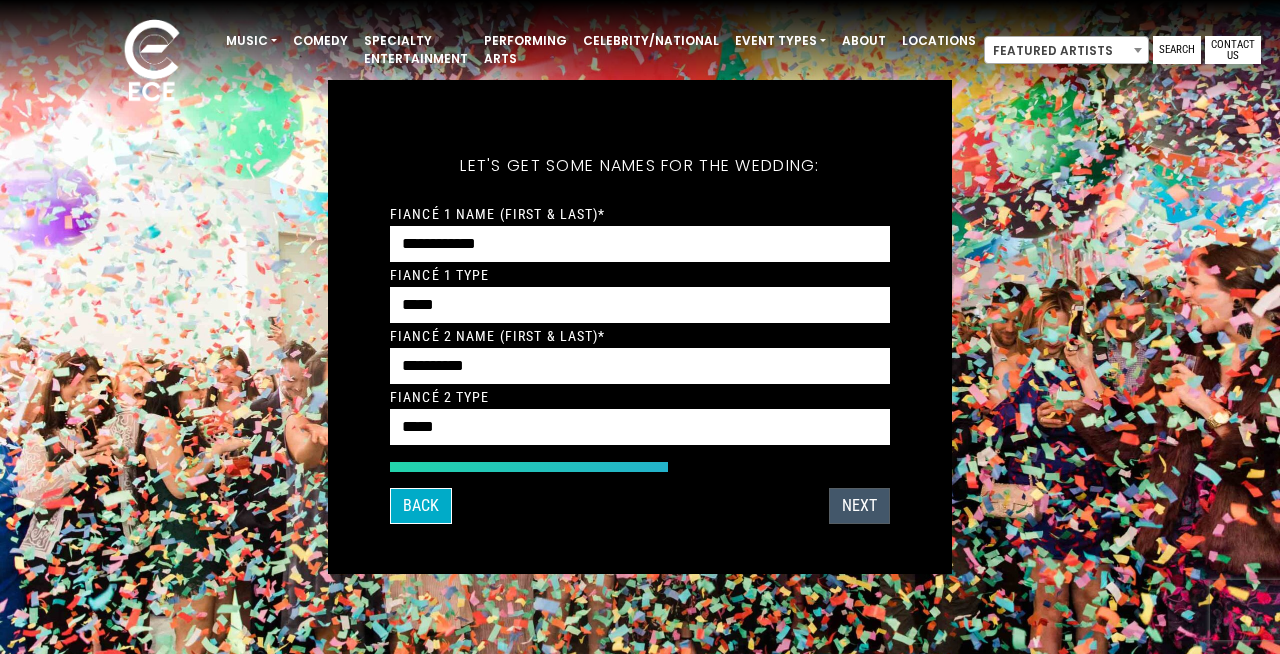 click on "Next" at bounding box center (859, 506) 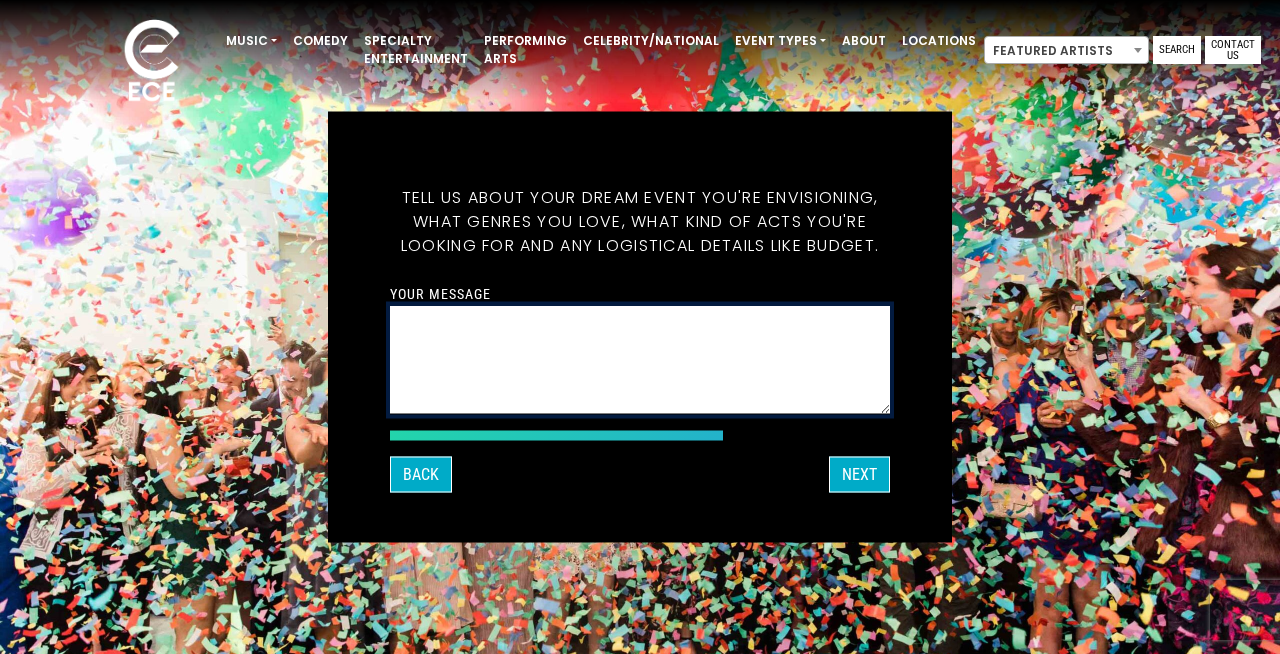 click on "Your message" at bounding box center (640, 360) 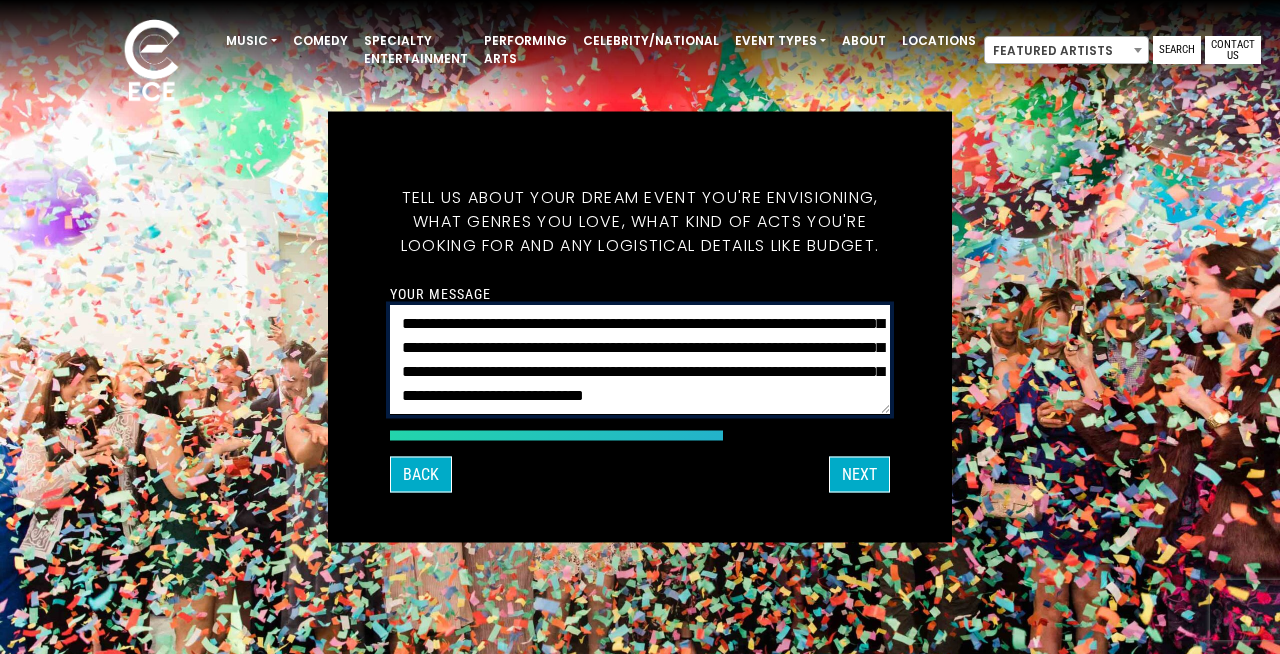 scroll, scrollTop: 65, scrollLeft: 0, axis: vertical 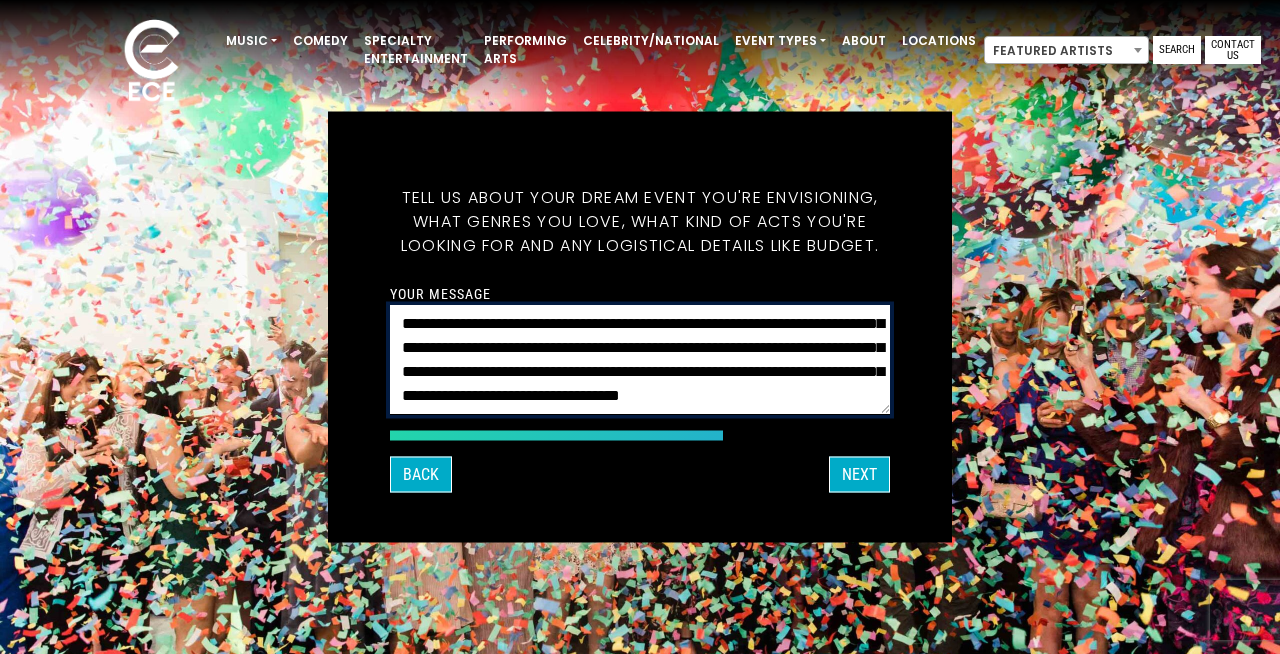 click on "**********" at bounding box center [640, 360] 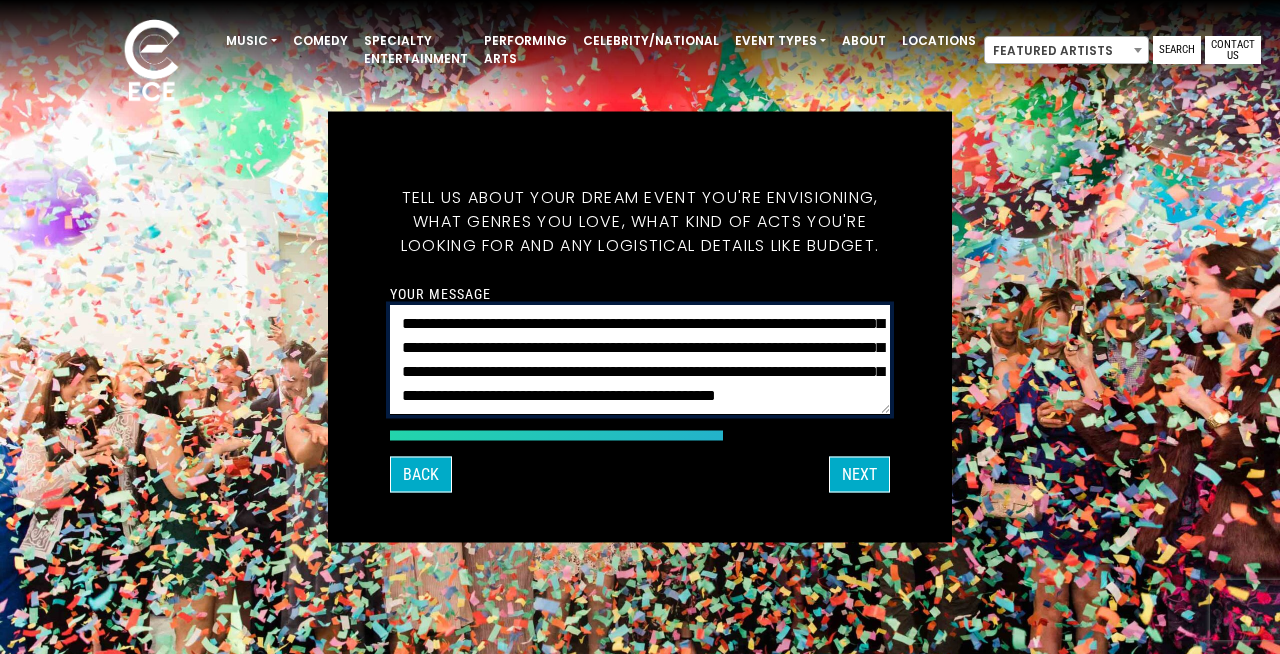 click on "**********" at bounding box center (640, 360) 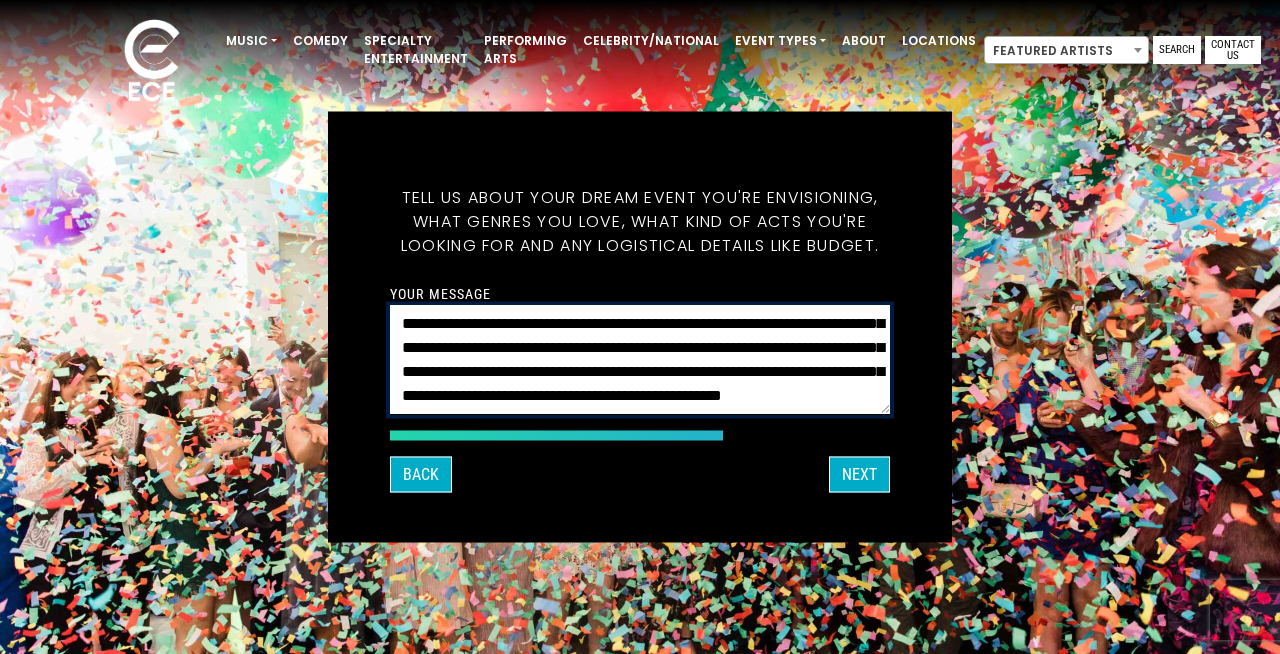 scroll, scrollTop: 209, scrollLeft: 0, axis: vertical 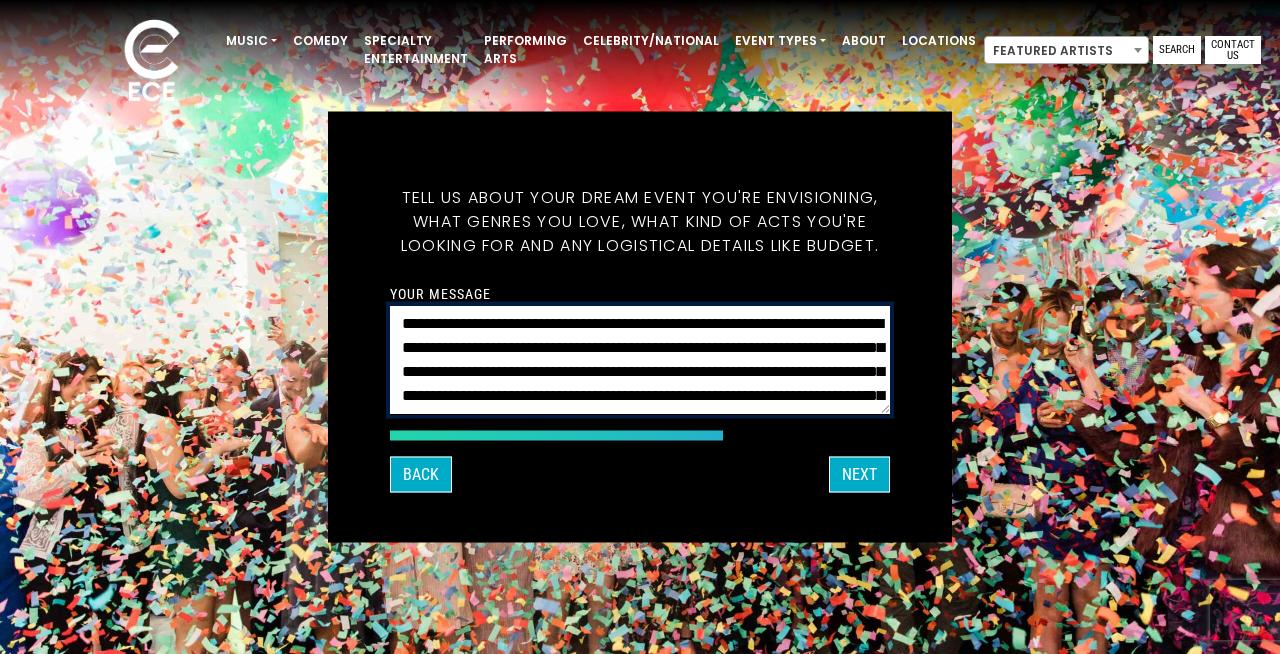 drag, startPoint x: 584, startPoint y: 404, endPoint x: 260, endPoint y: 236, distance: 364.96576 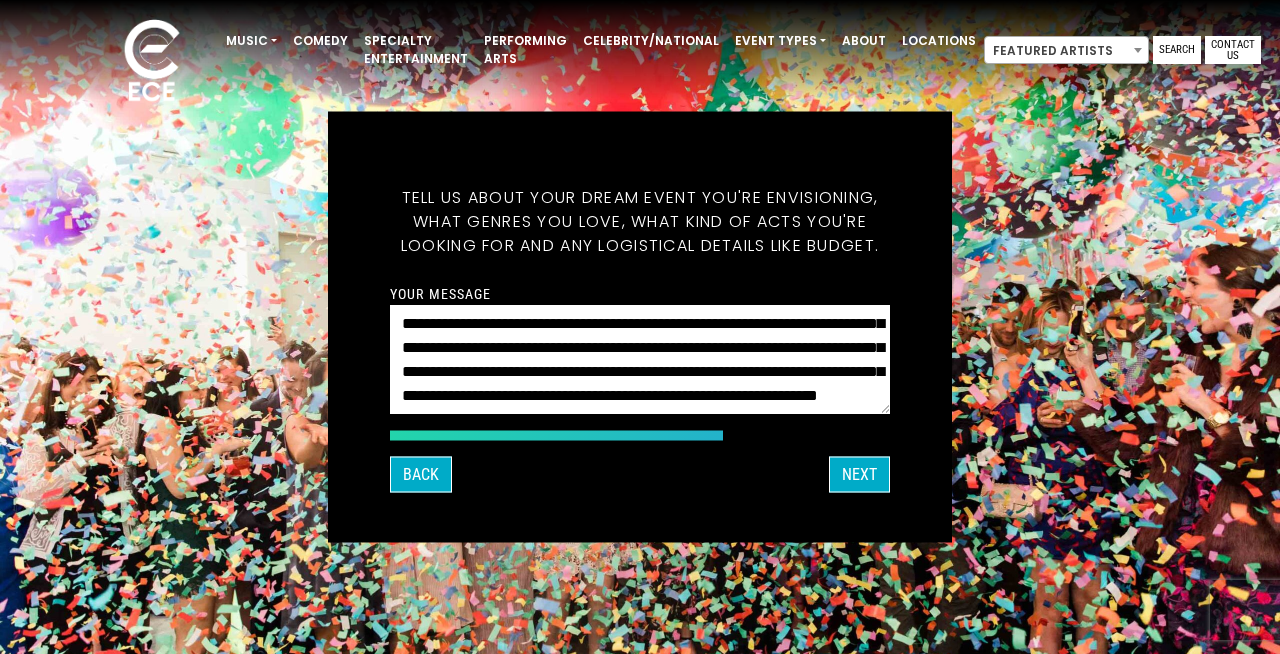 scroll, scrollTop: 216, scrollLeft: 0, axis: vertical 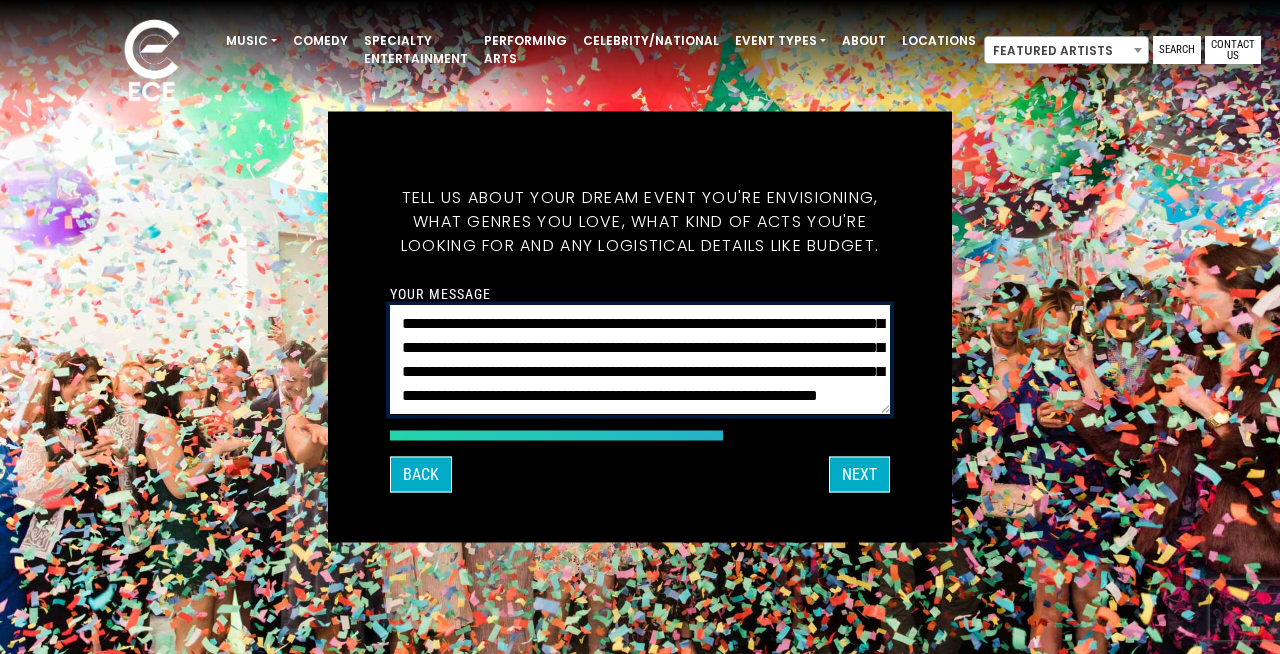 click on "**********" at bounding box center (640, 360) 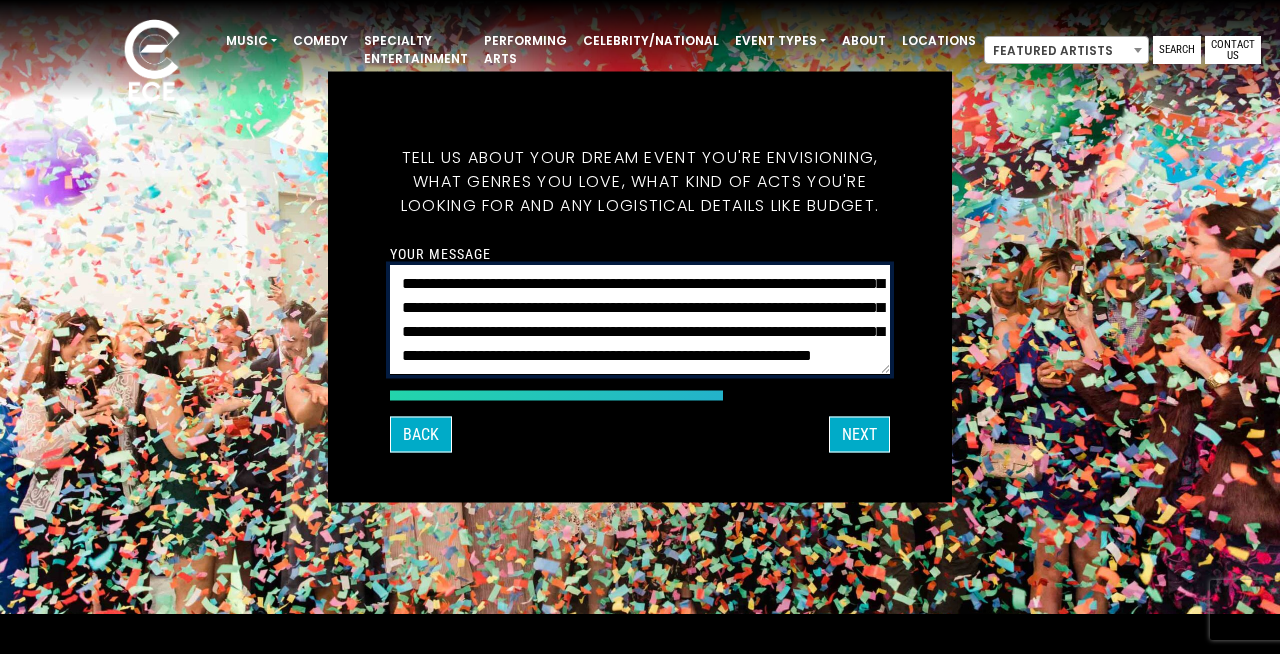 scroll, scrollTop: 33, scrollLeft: 0, axis: vertical 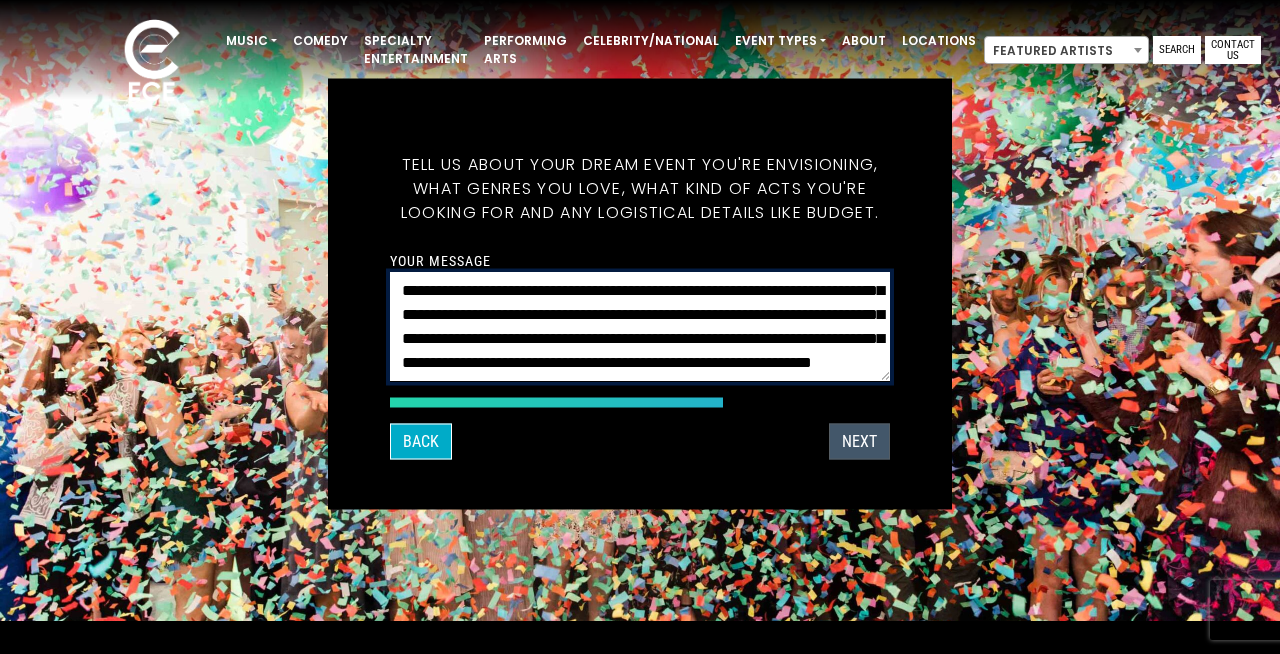type on "**********" 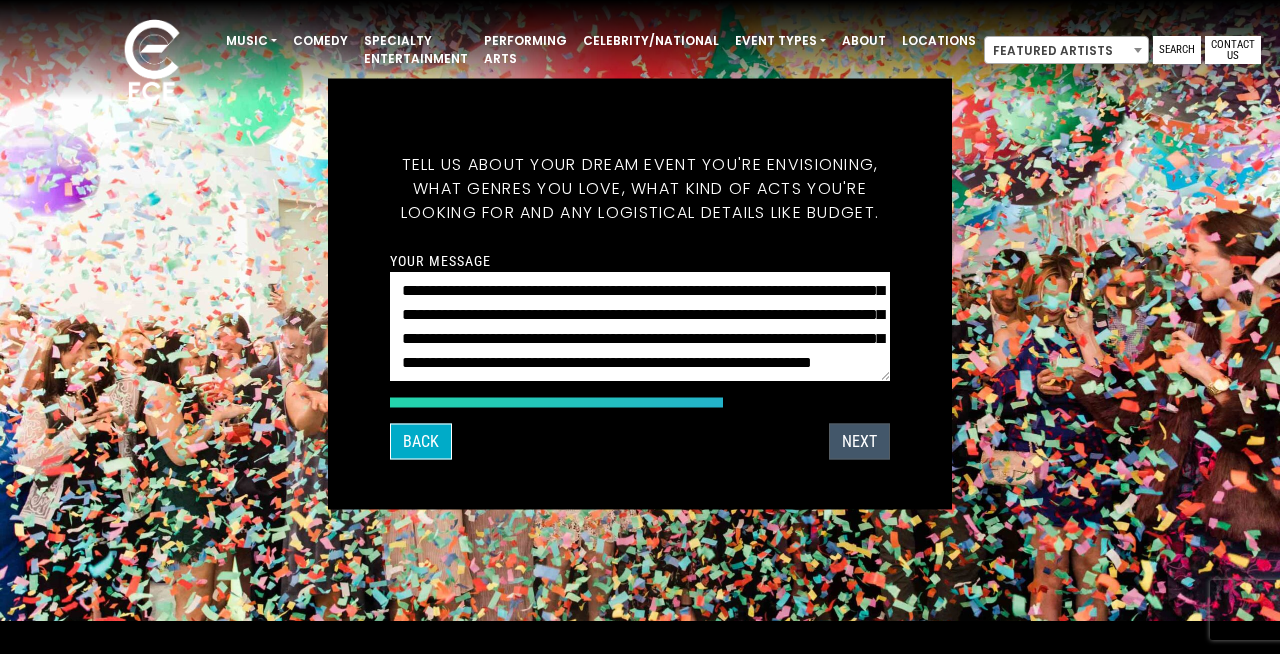 click on "Next" at bounding box center (859, 442) 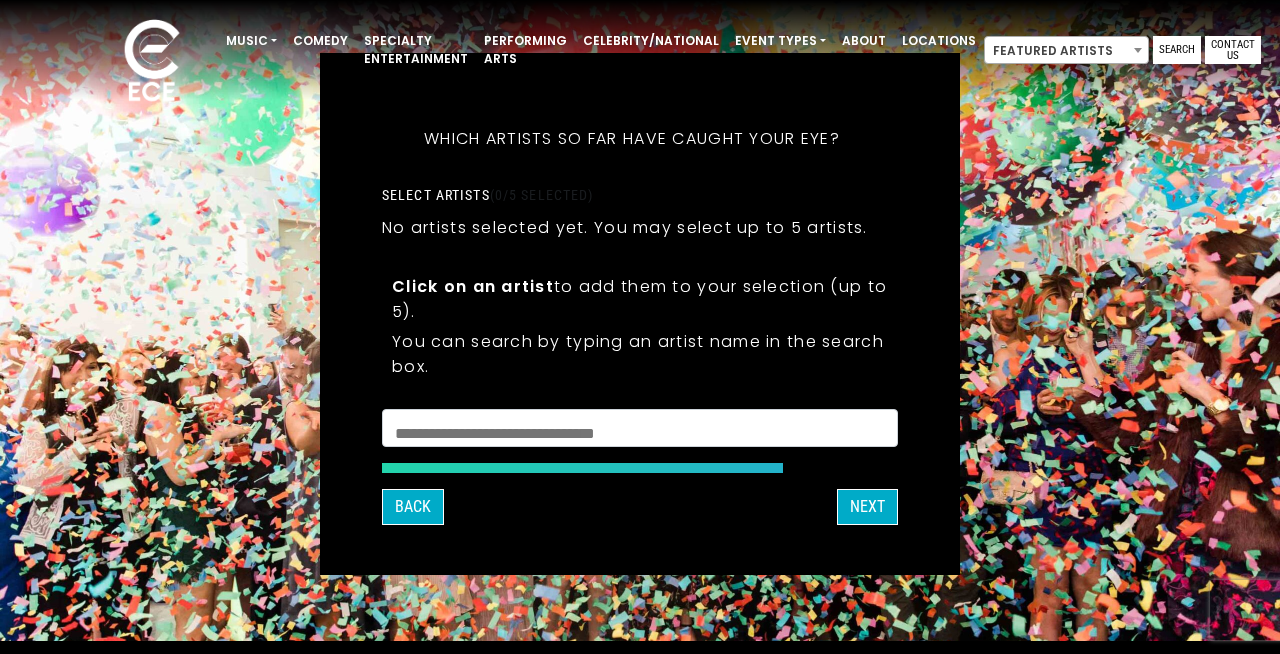 scroll, scrollTop: 0, scrollLeft: 0, axis: both 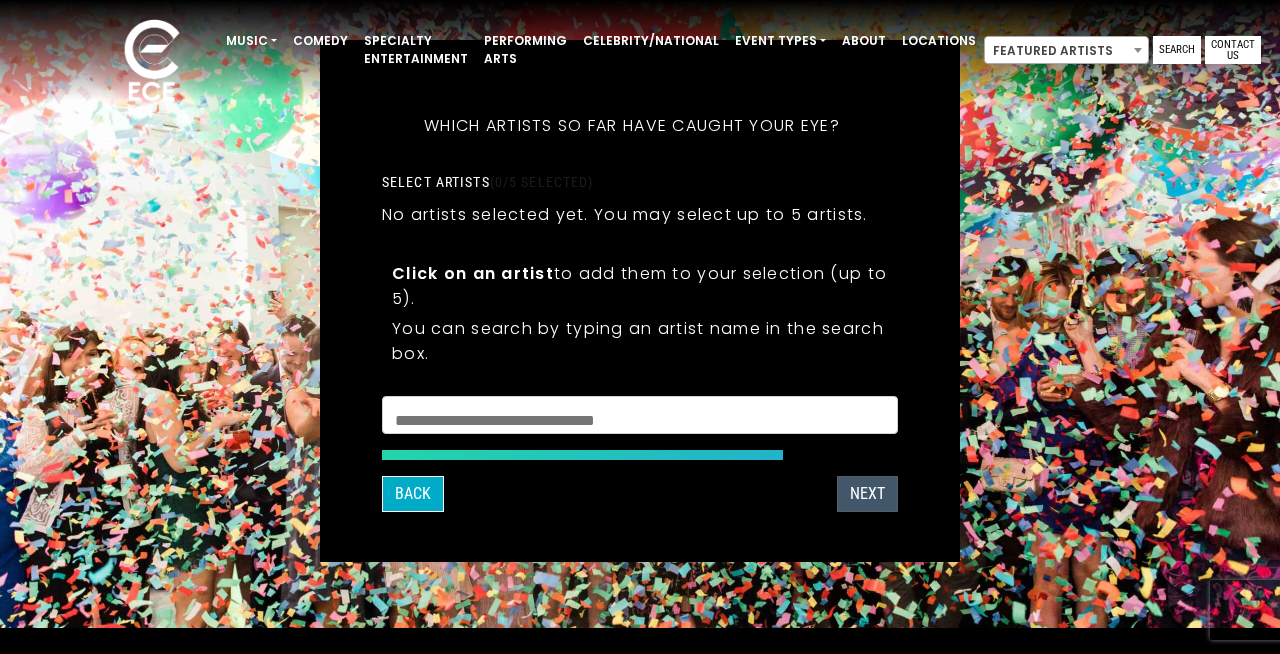 click on "Next" at bounding box center (867, 494) 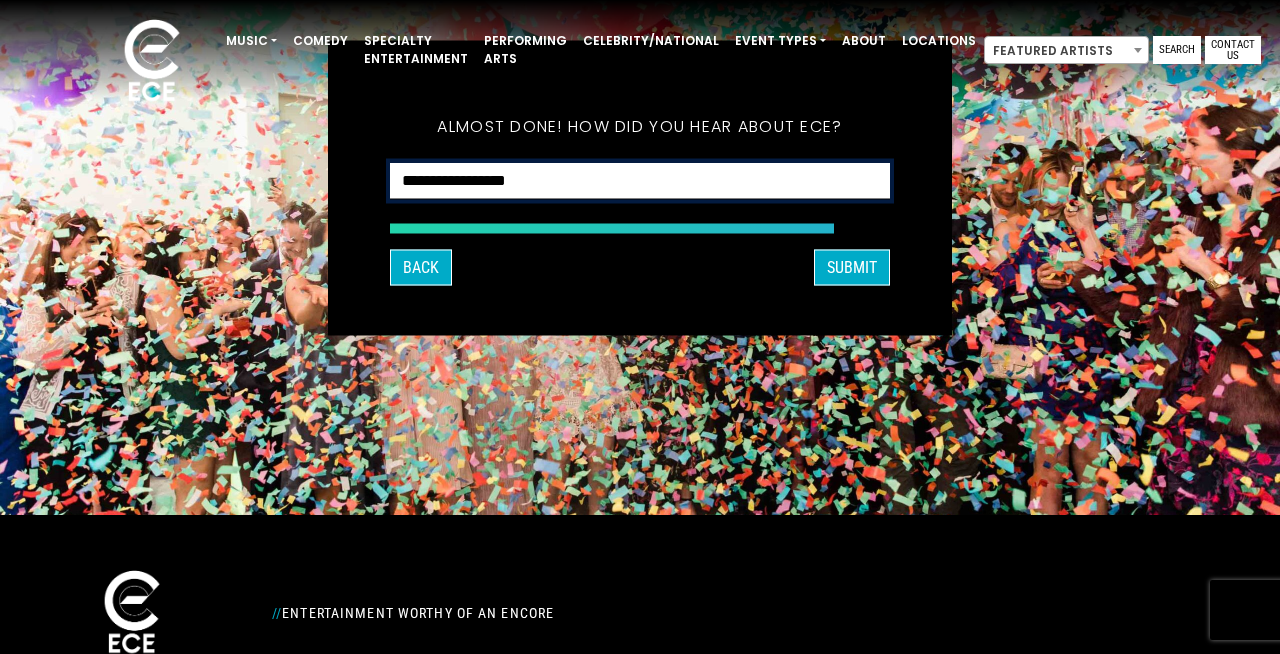 click on "**********" at bounding box center [640, 181] 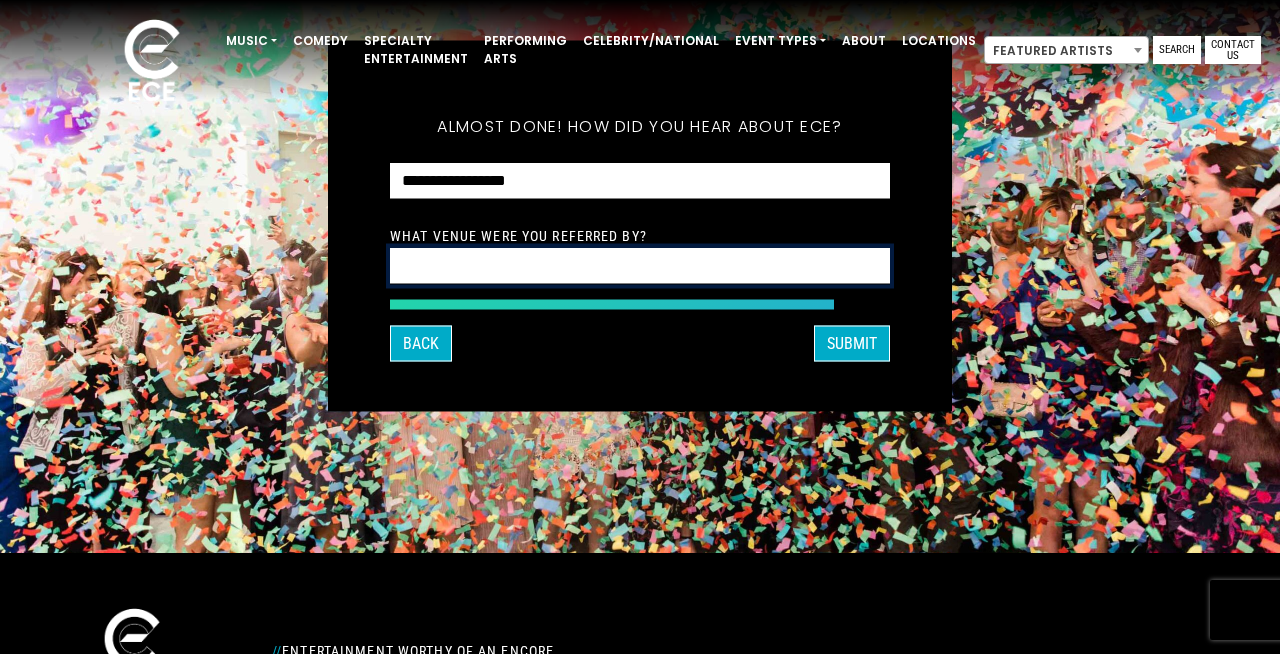 click at bounding box center [640, 266] 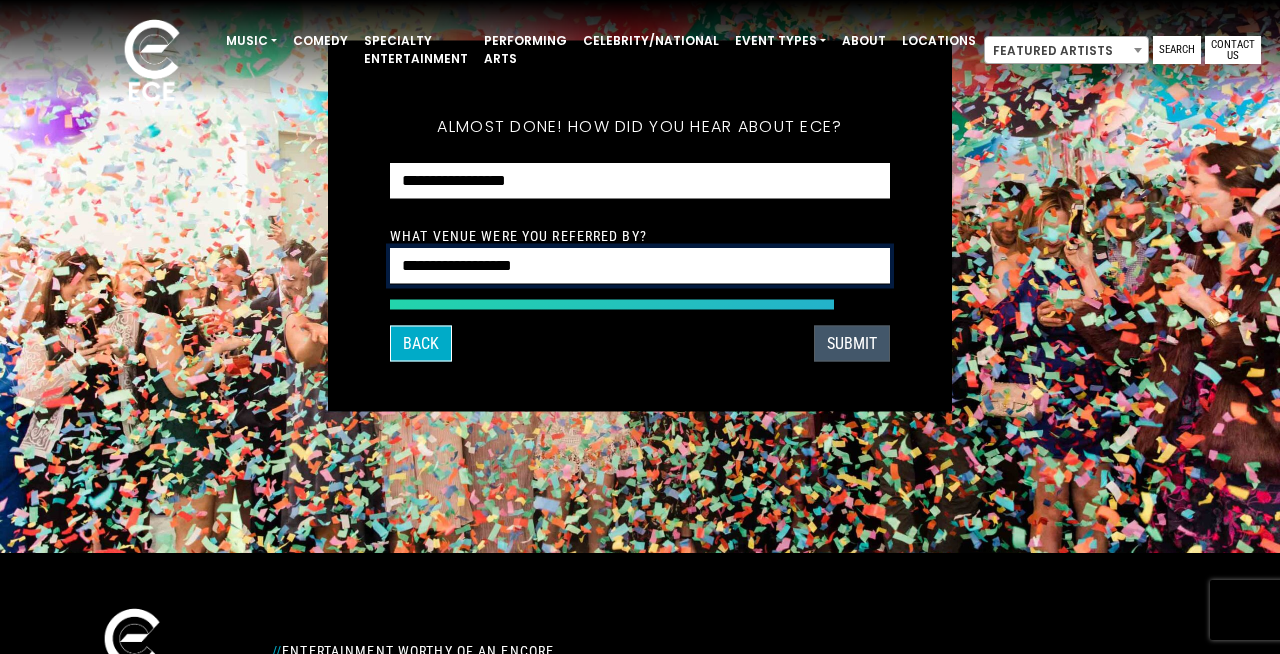 type on "**********" 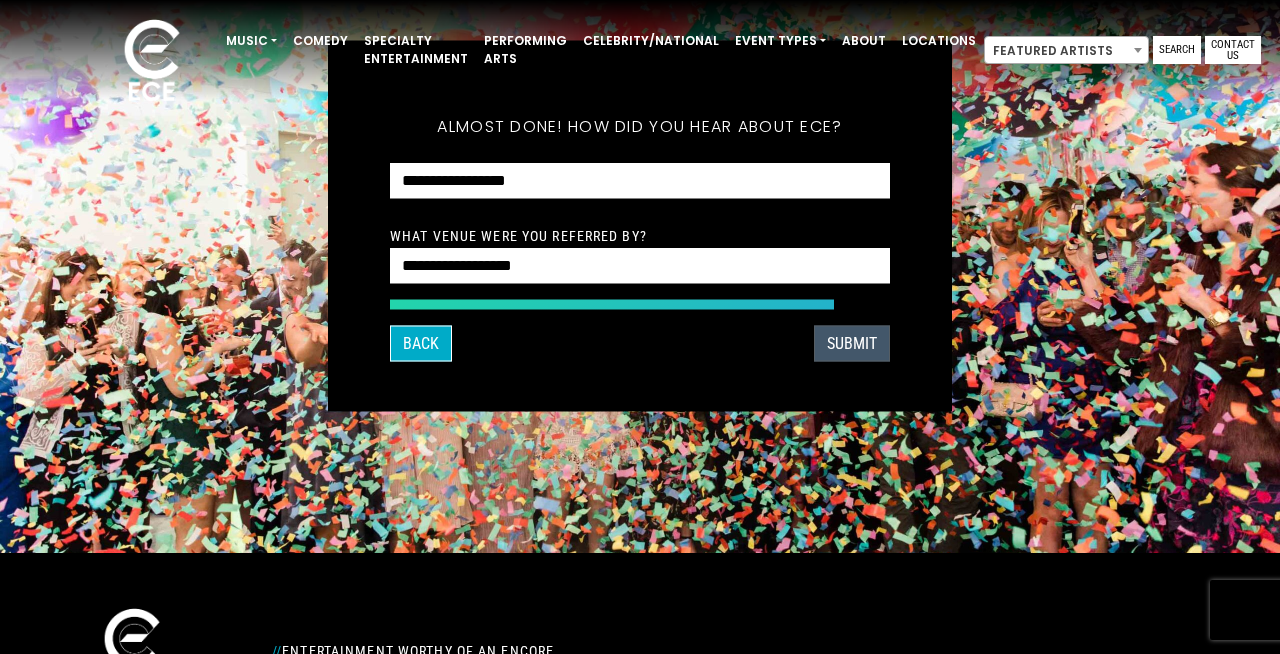 click on "SUBMIT" at bounding box center [852, 344] 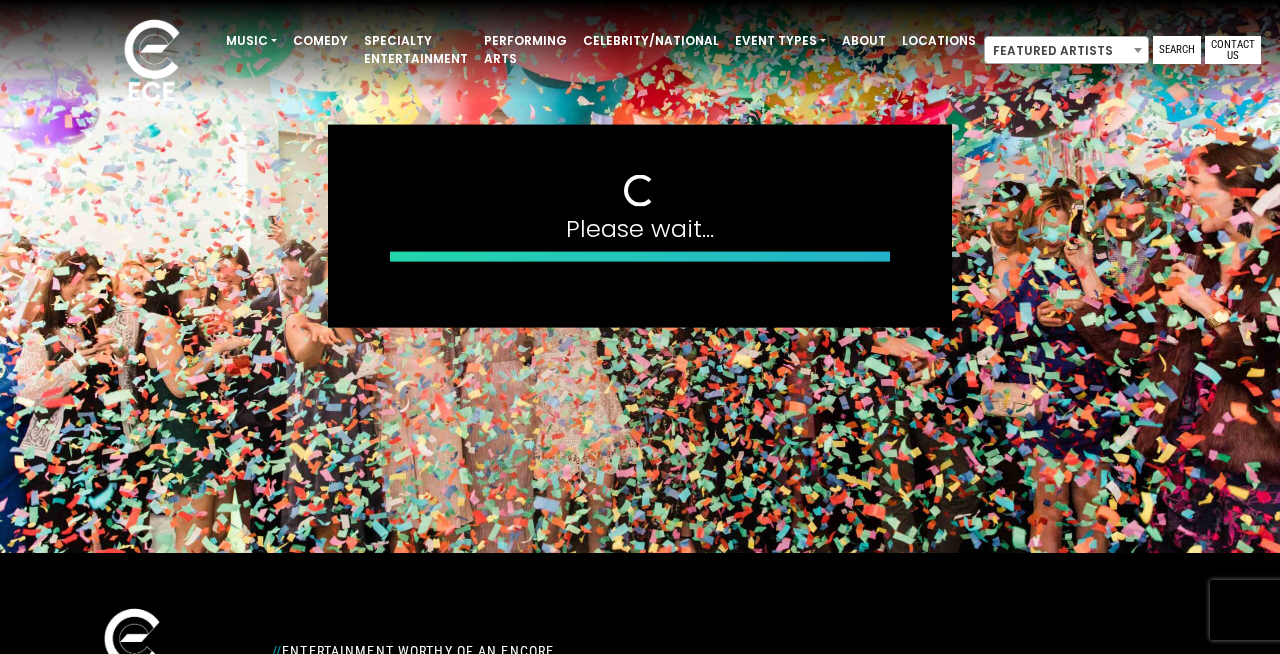 scroll, scrollTop: 185, scrollLeft: 0, axis: vertical 